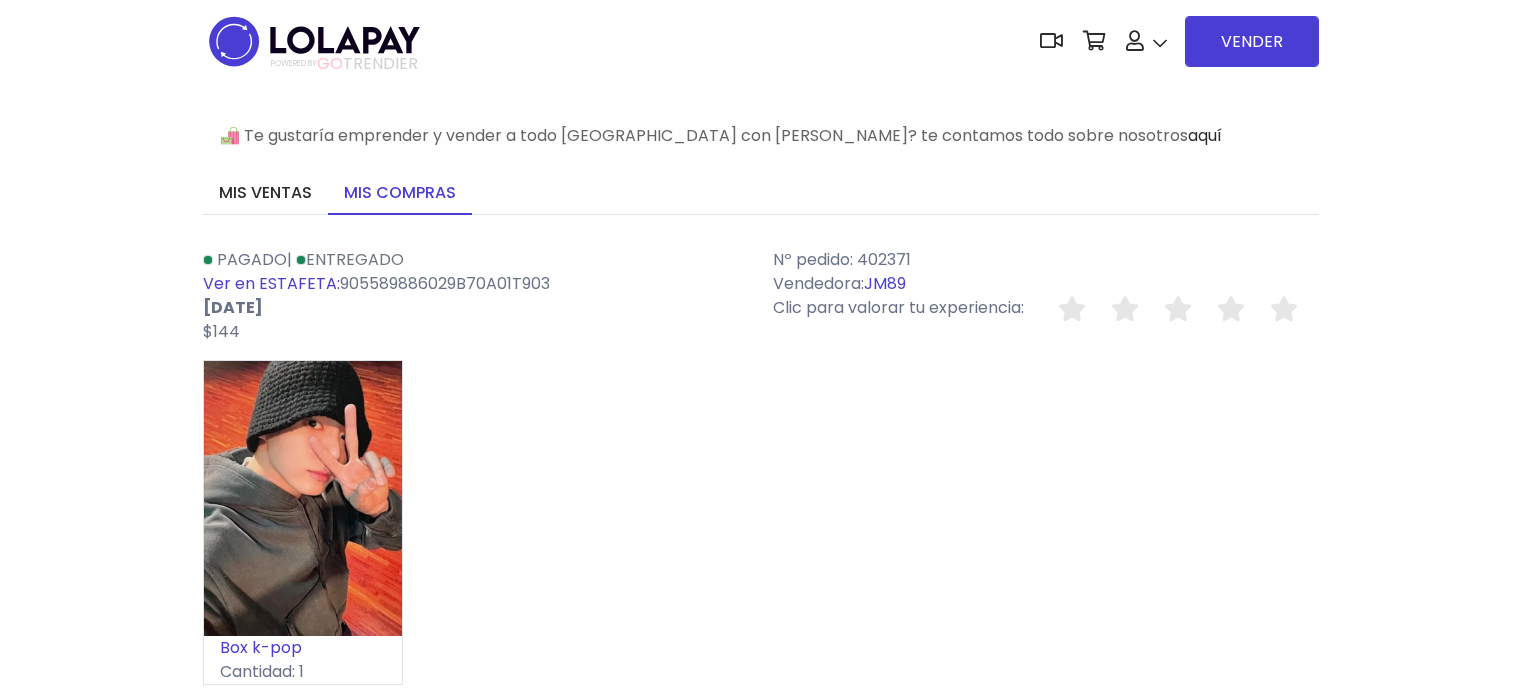 scroll, scrollTop: 0, scrollLeft: 0, axis: both 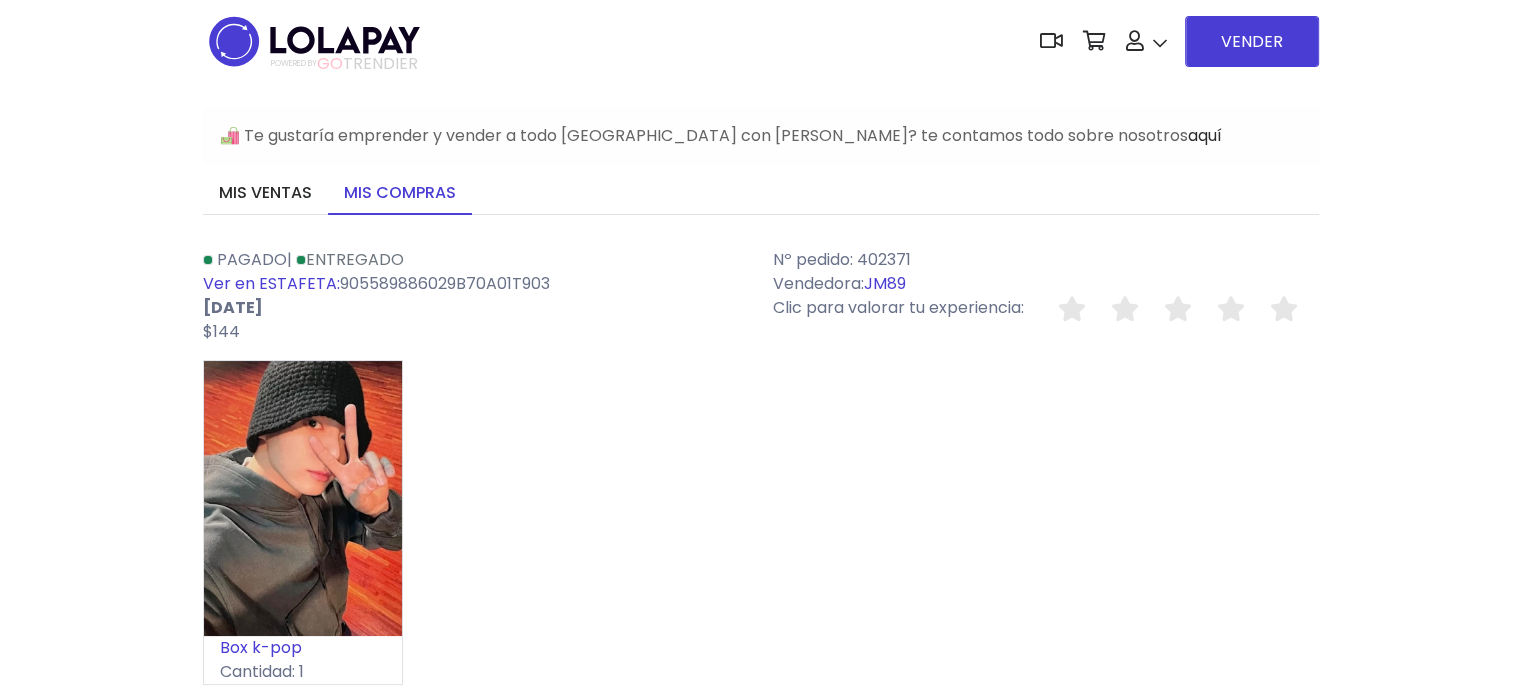 click on "Box k-pop
Cantidad: 1" at bounding box center (761, 530) 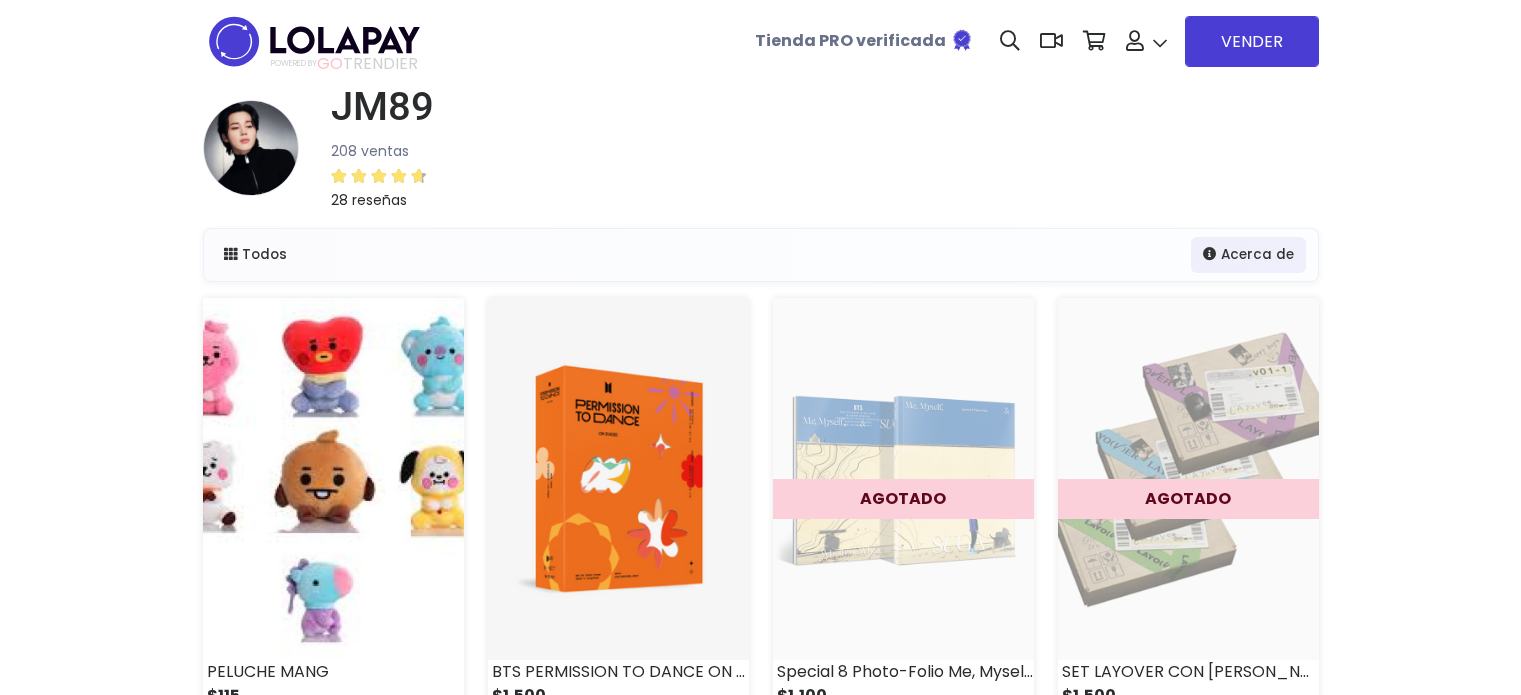 scroll, scrollTop: 0, scrollLeft: 0, axis: both 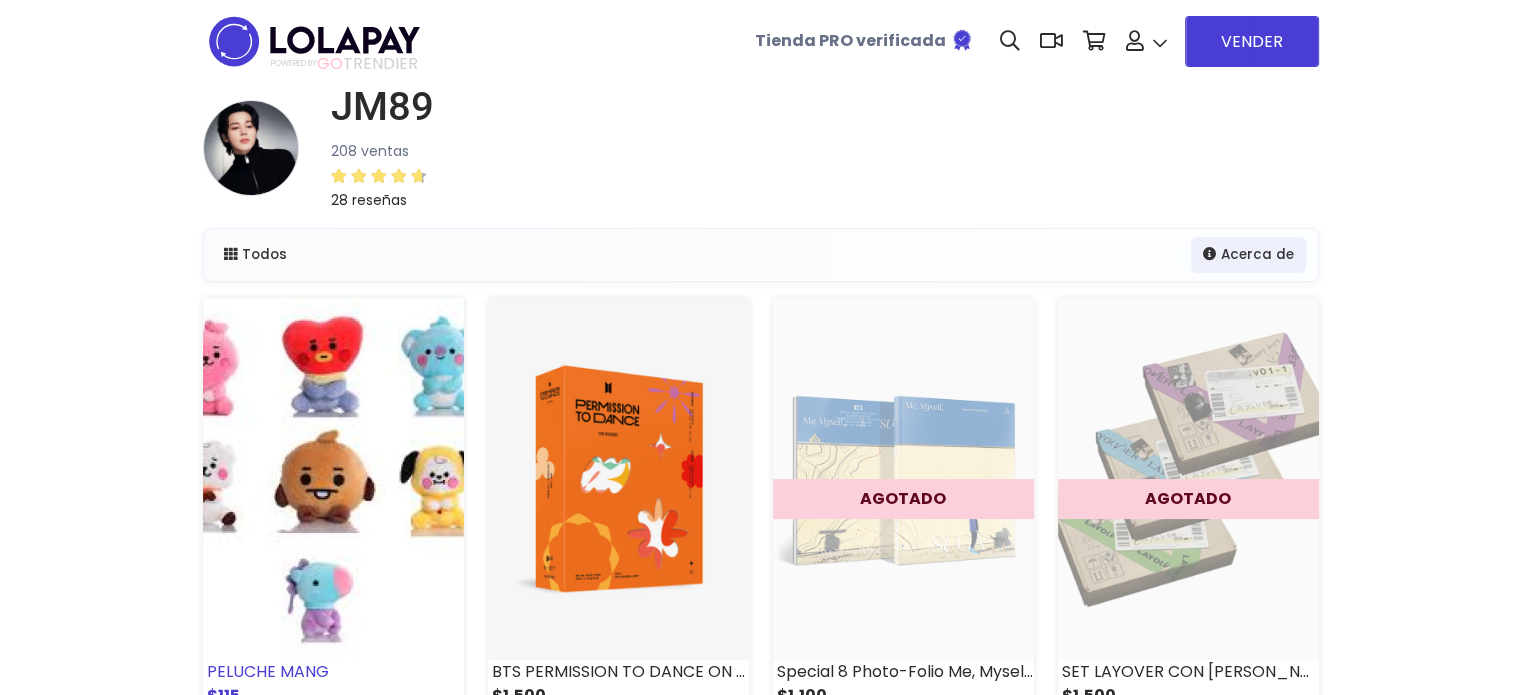 click at bounding box center (333, 479) 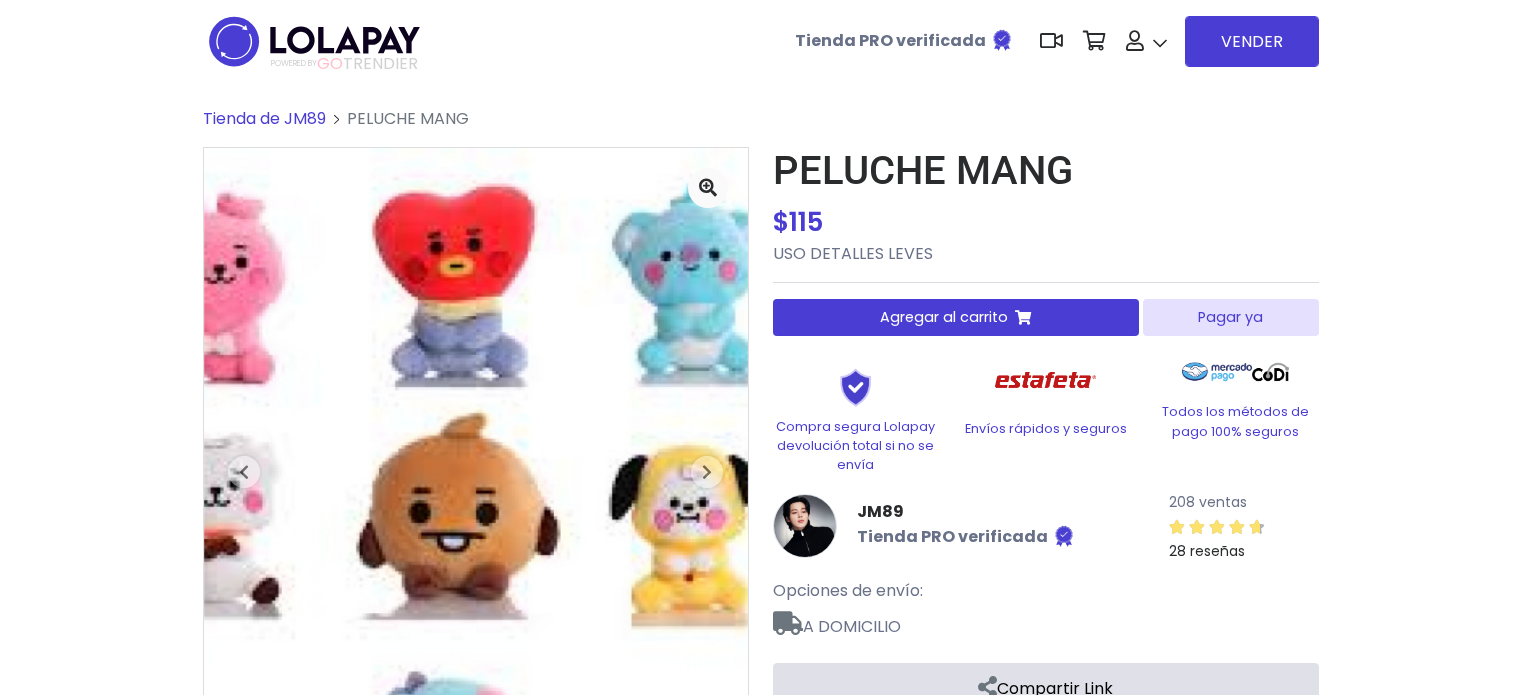 scroll, scrollTop: 0, scrollLeft: 0, axis: both 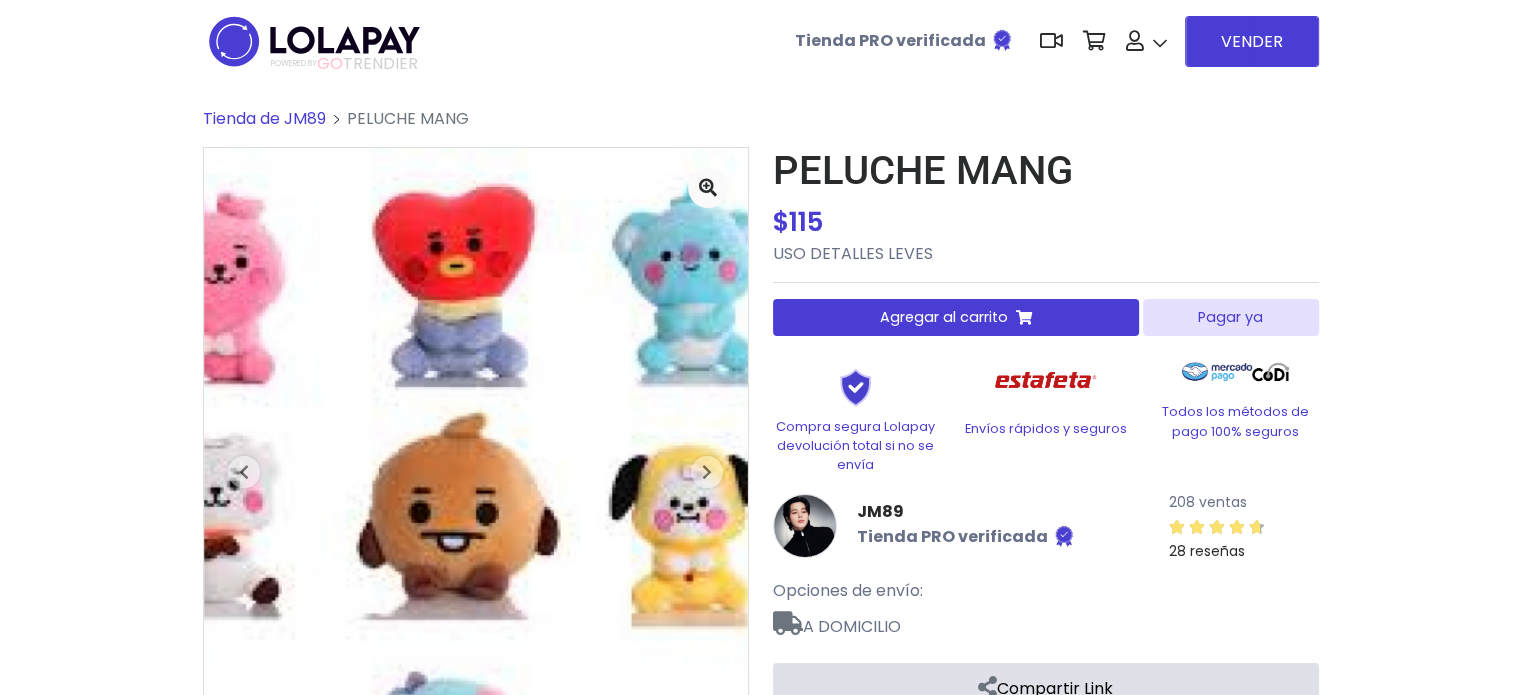 click on "Pagar ya" at bounding box center (1230, 317) 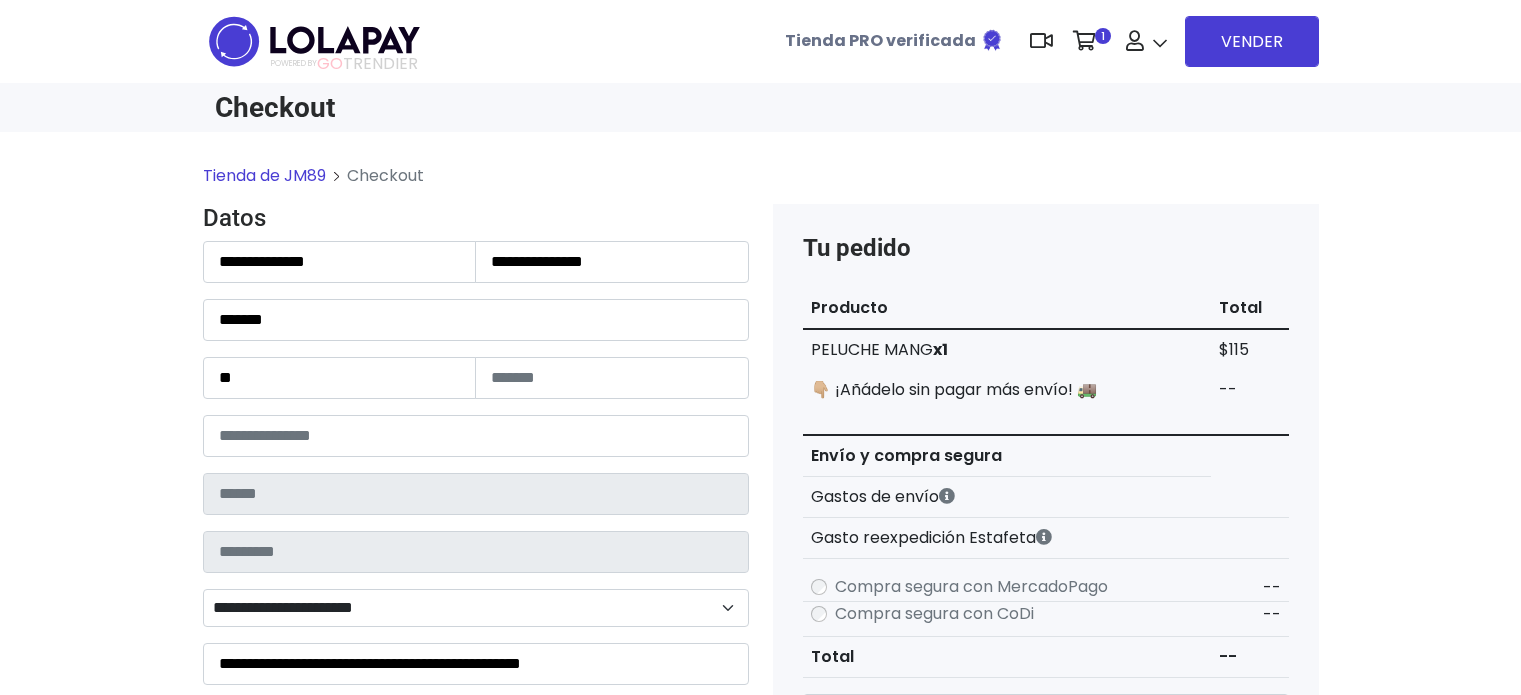 scroll, scrollTop: 0, scrollLeft: 0, axis: both 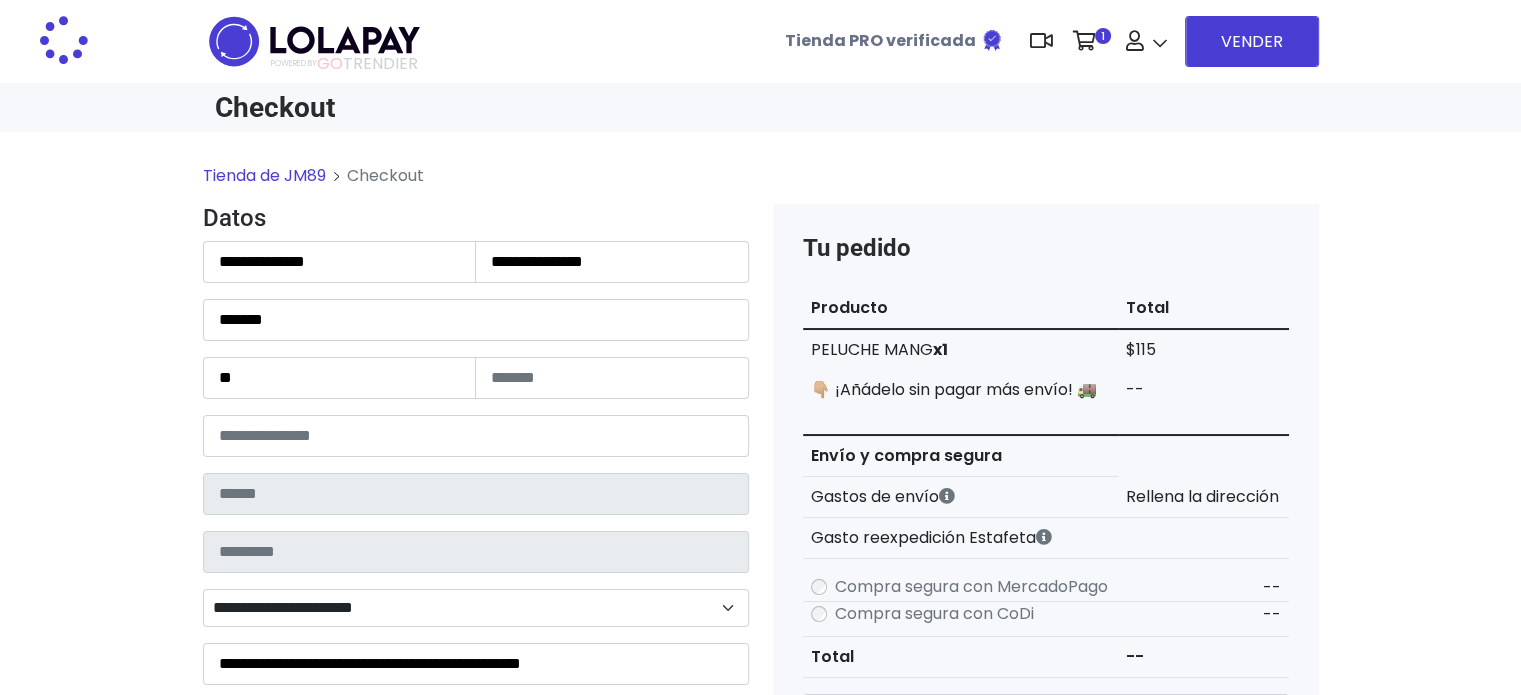 type on "**********" 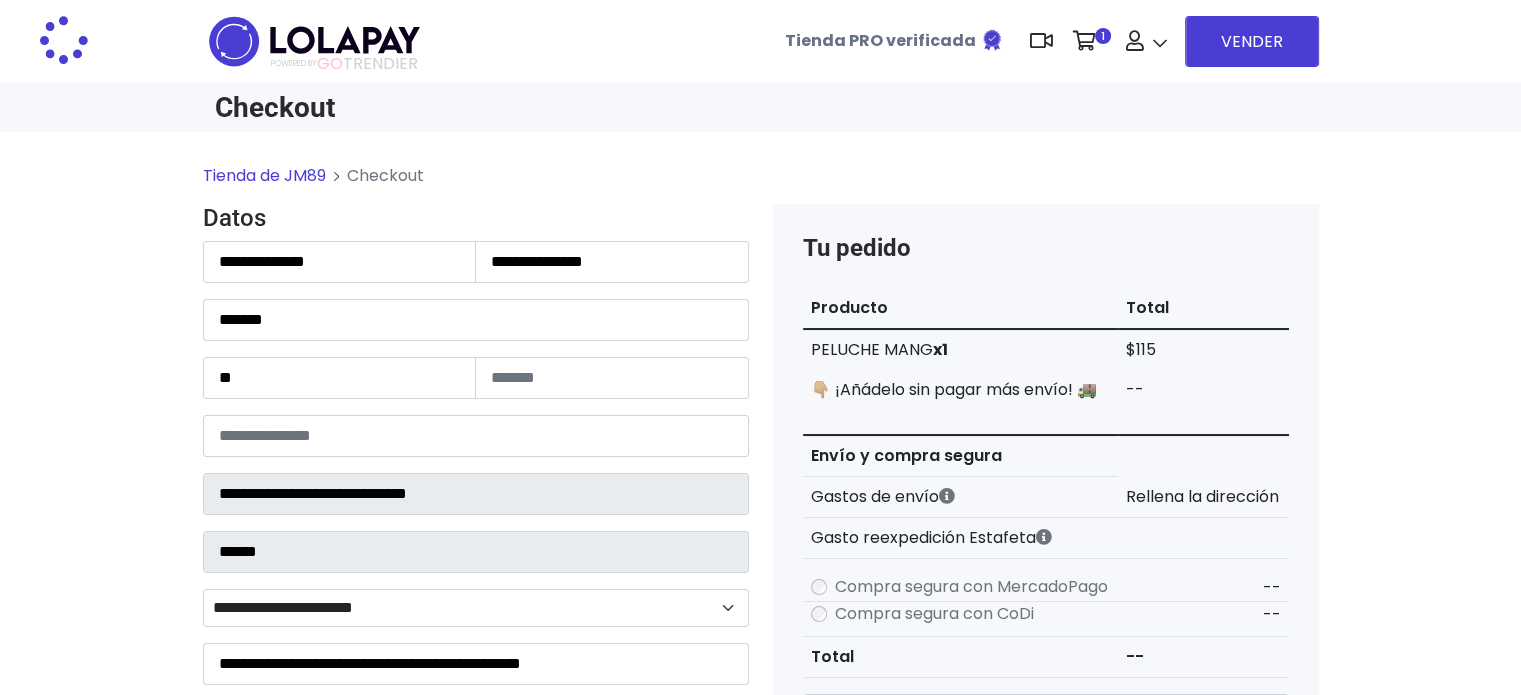 select on "**********" 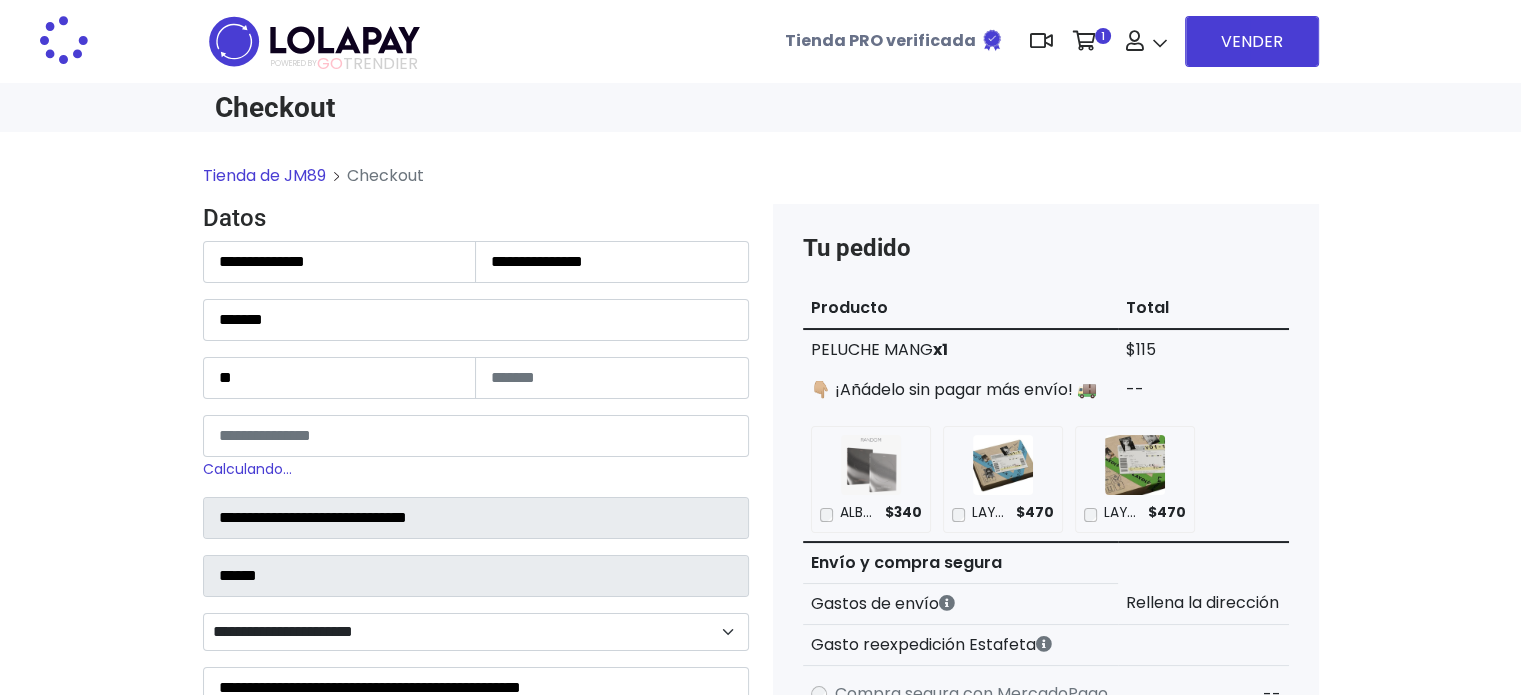 click on "Tu pedido
Producto
Total
PELUCHE MANG  x1
$115
$340 $470 $470" at bounding box center [1046, 899] 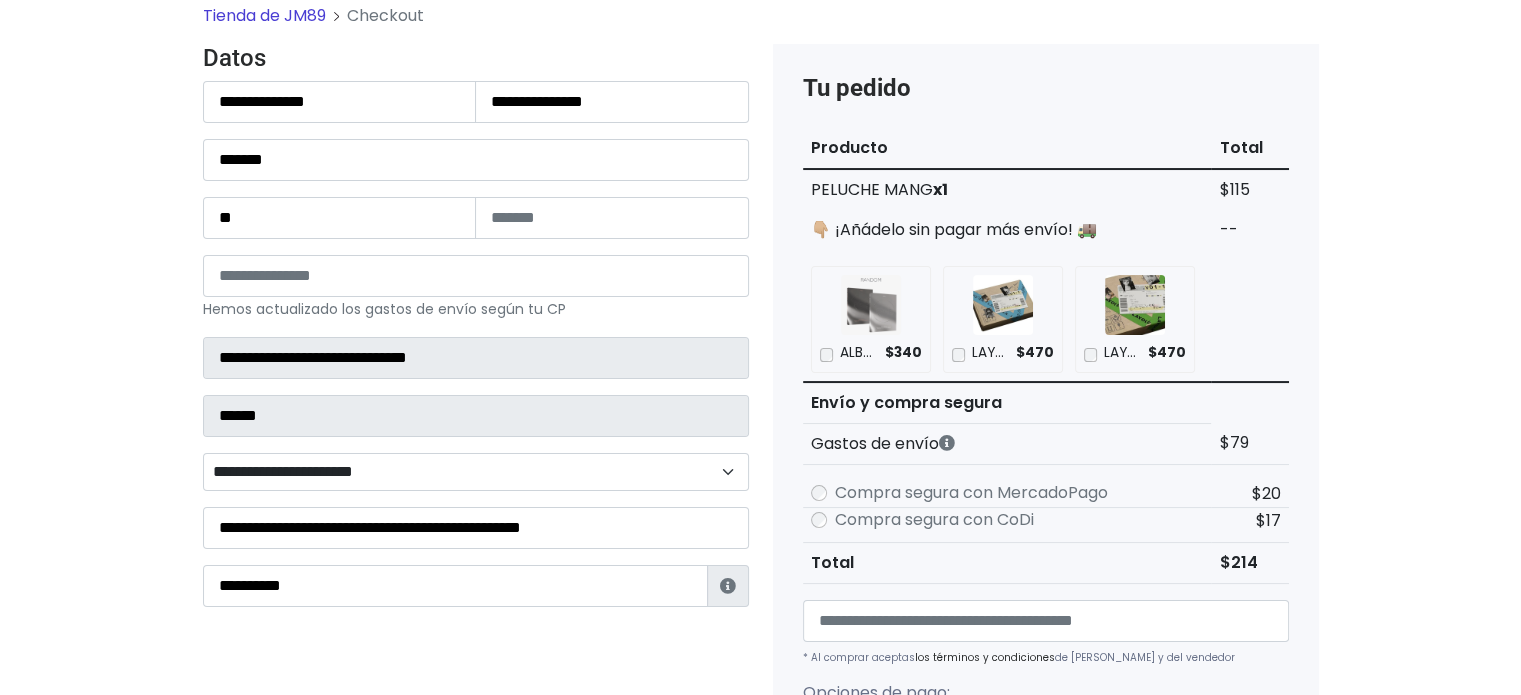scroll, scrollTop: 240, scrollLeft: 0, axis: vertical 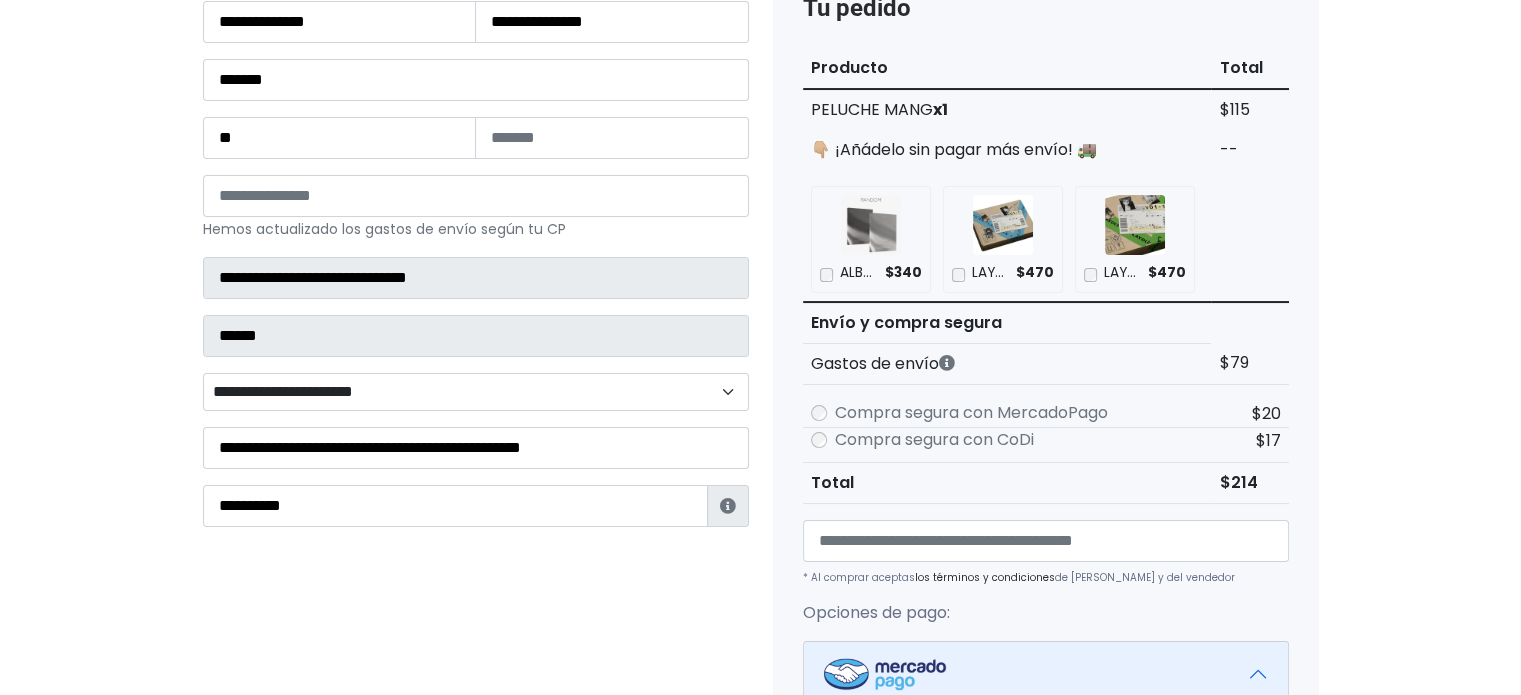 click on "Tienda de JM89
Checkout
Datos
Información de Estafeta
Este CP es Ocurre Forzoso para Estafeta , por lo tanto es  responsabilidad del comprador hacer seguimiento del pedido y recogerlo en sucursal . No se hace devolución del costo de envío si el pedido regresa a remitente.
📦 ¿Dónde lo tengo que recoger?
Cerrar" at bounding box center [760, 618] 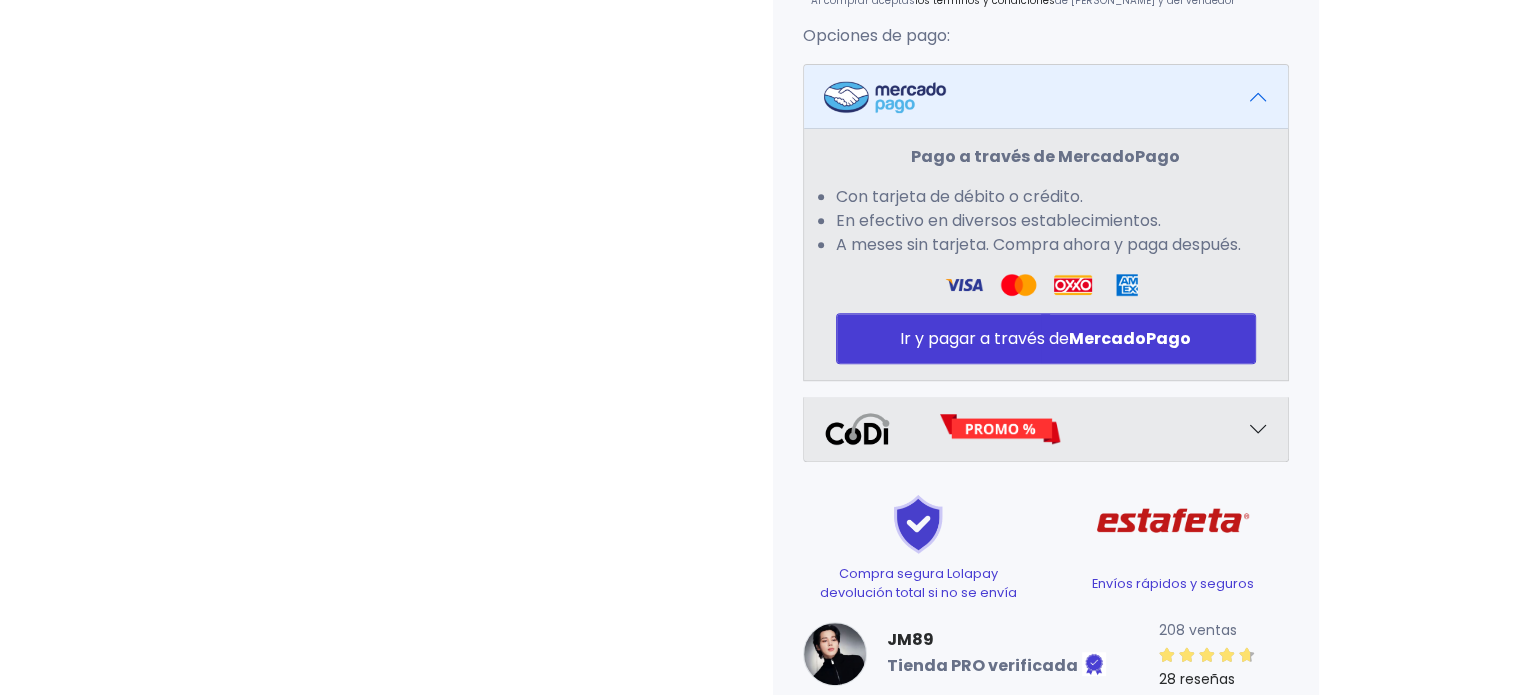 scroll, scrollTop: 840, scrollLeft: 0, axis: vertical 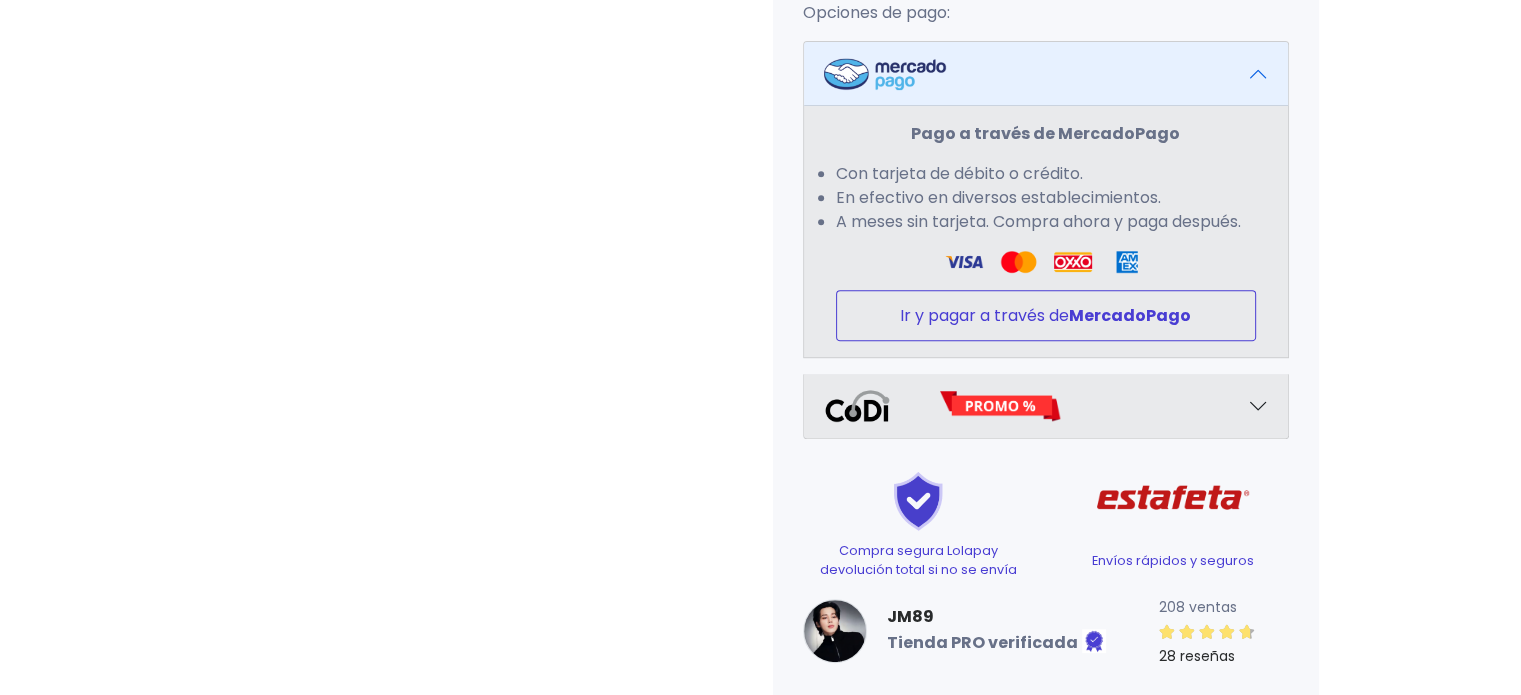 click on "MercadoPago" at bounding box center [1130, 315] 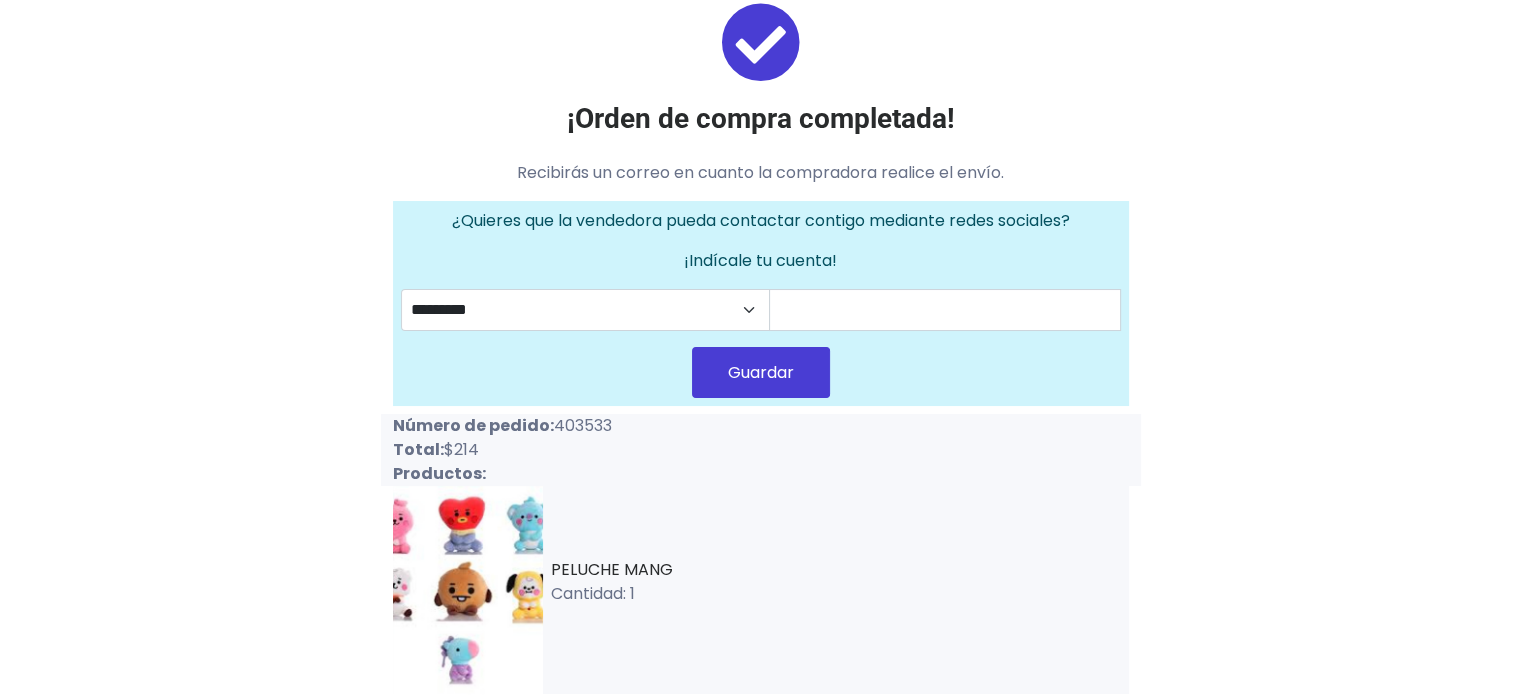 scroll, scrollTop: 0, scrollLeft: 0, axis: both 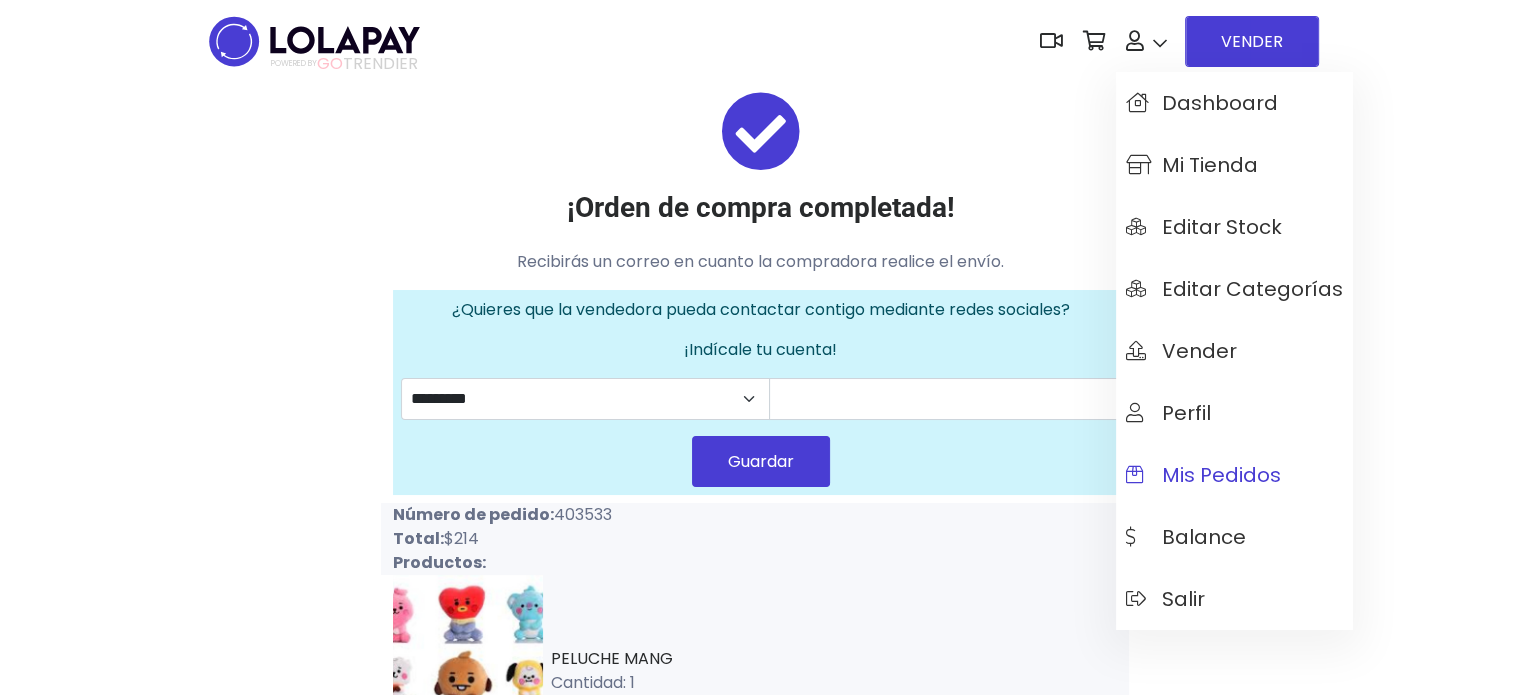 click on "Mis pedidos" at bounding box center [1203, 475] 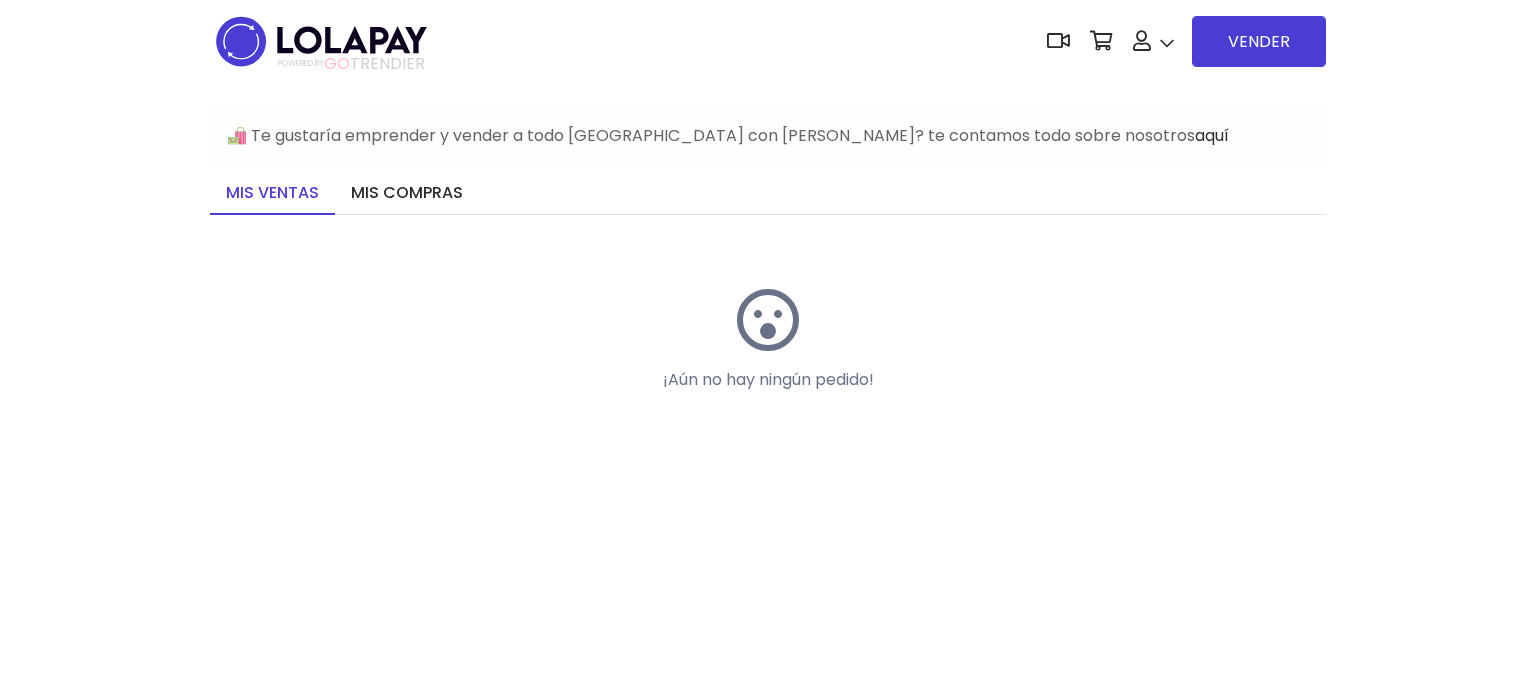 scroll, scrollTop: 0, scrollLeft: 0, axis: both 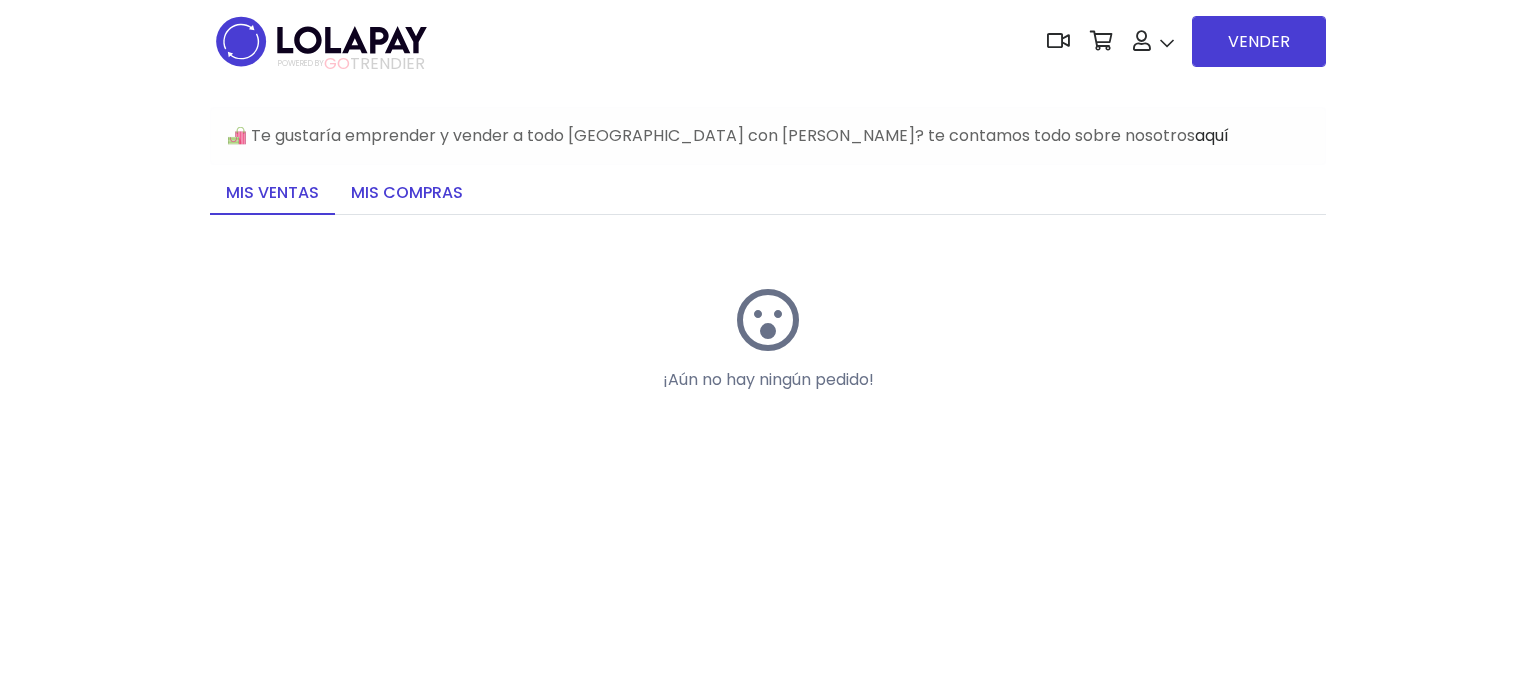 click on "Mis compras" at bounding box center (407, 194) 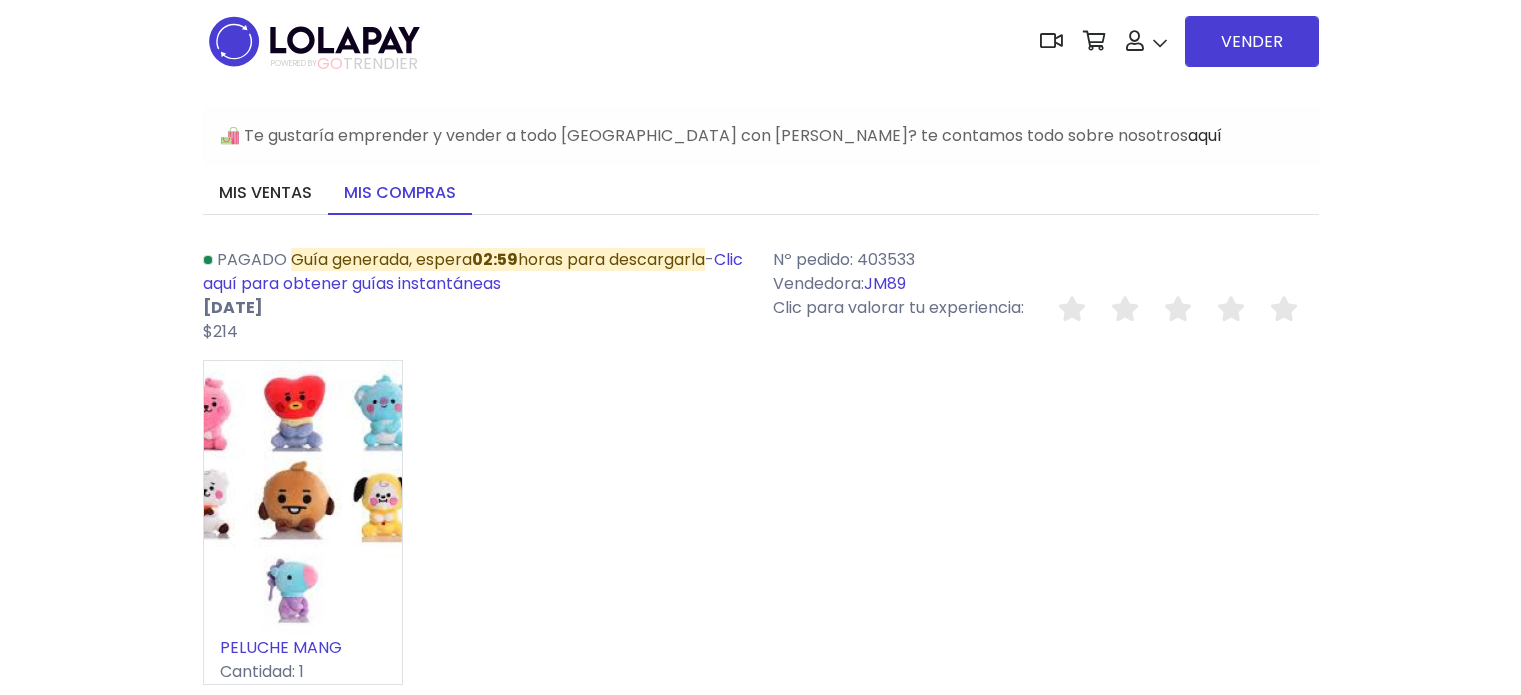 scroll, scrollTop: 0, scrollLeft: 0, axis: both 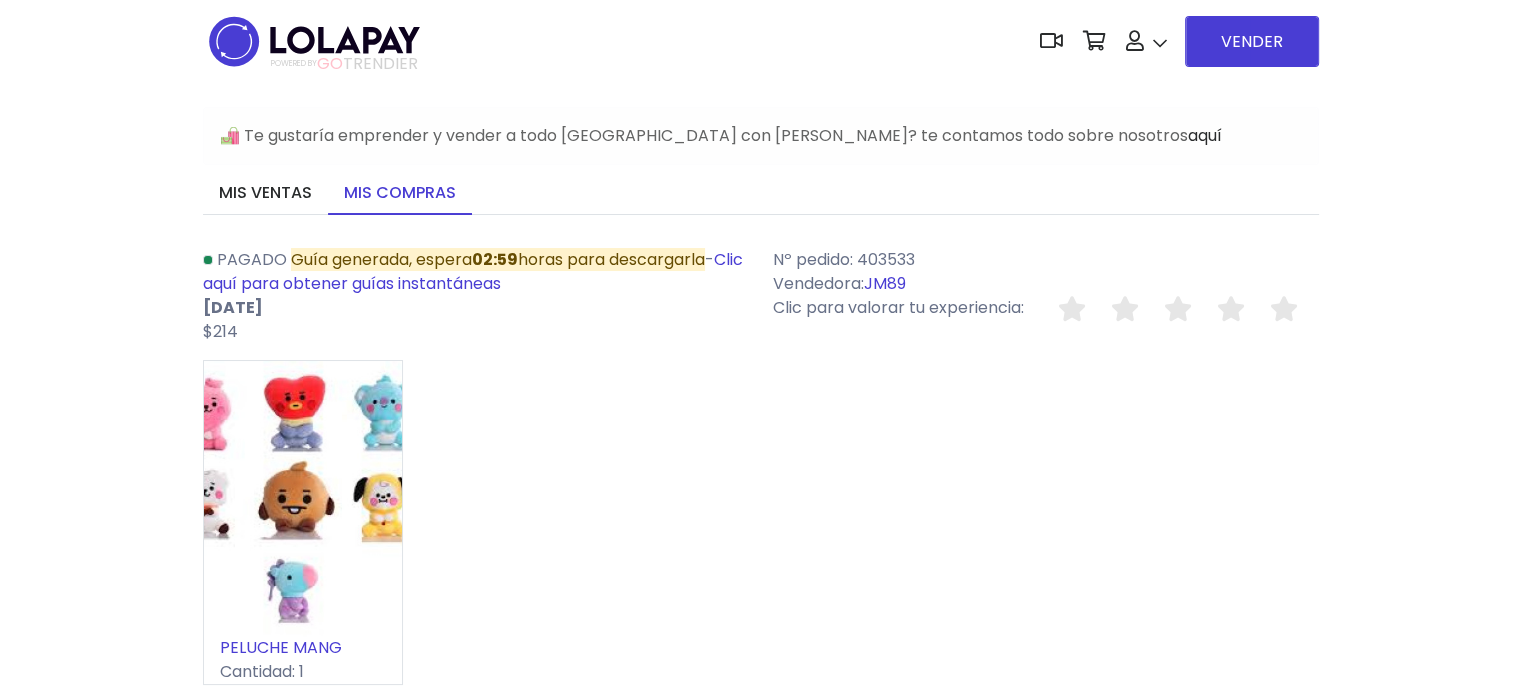 click at bounding box center [303, 498] 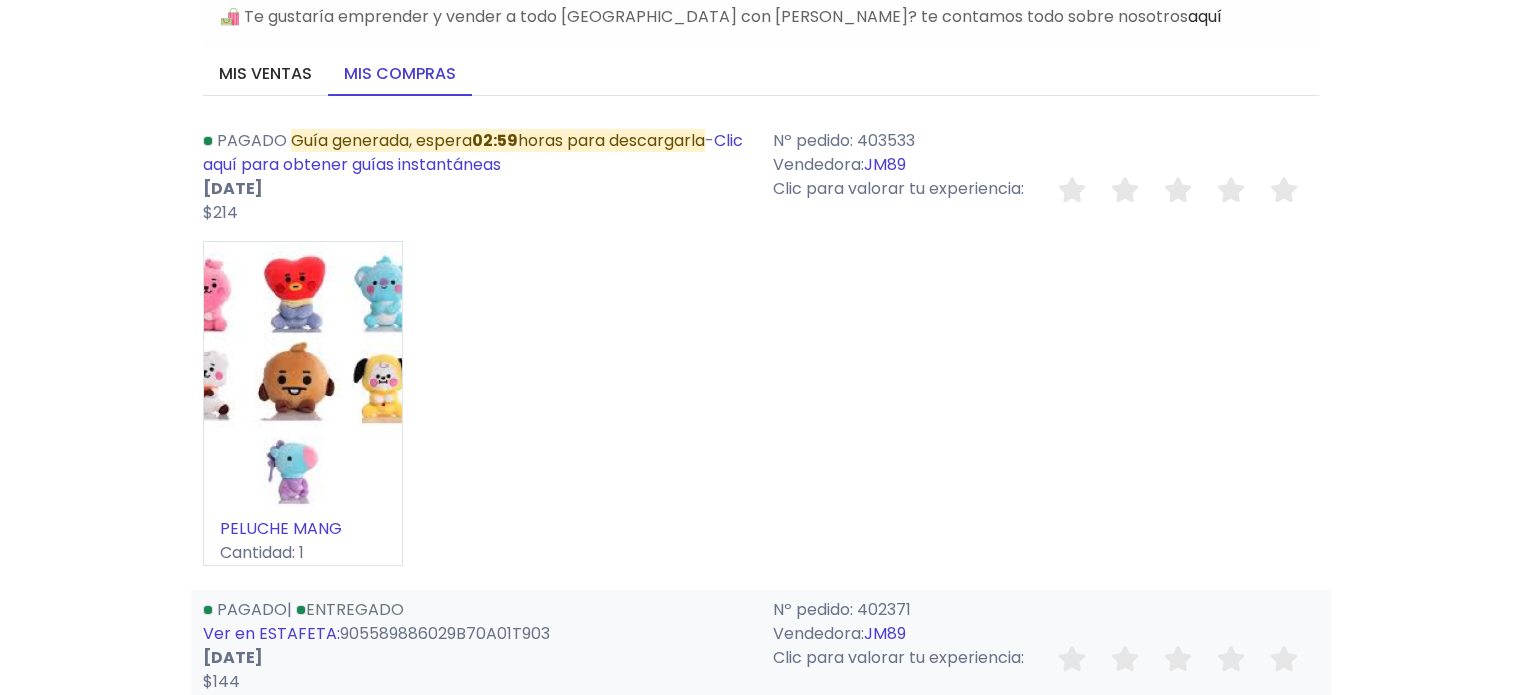 scroll, scrollTop: 120, scrollLeft: 0, axis: vertical 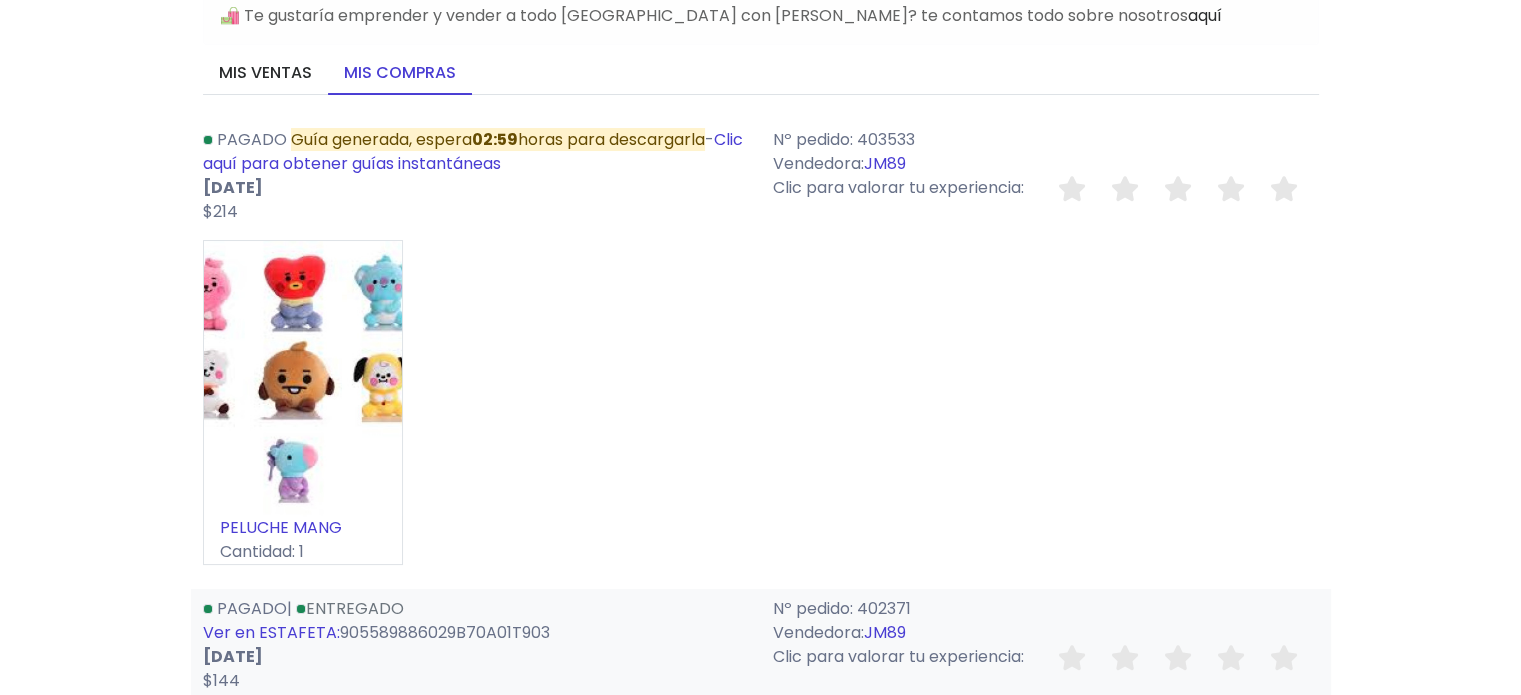 click on "JM89" at bounding box center [885, 163] 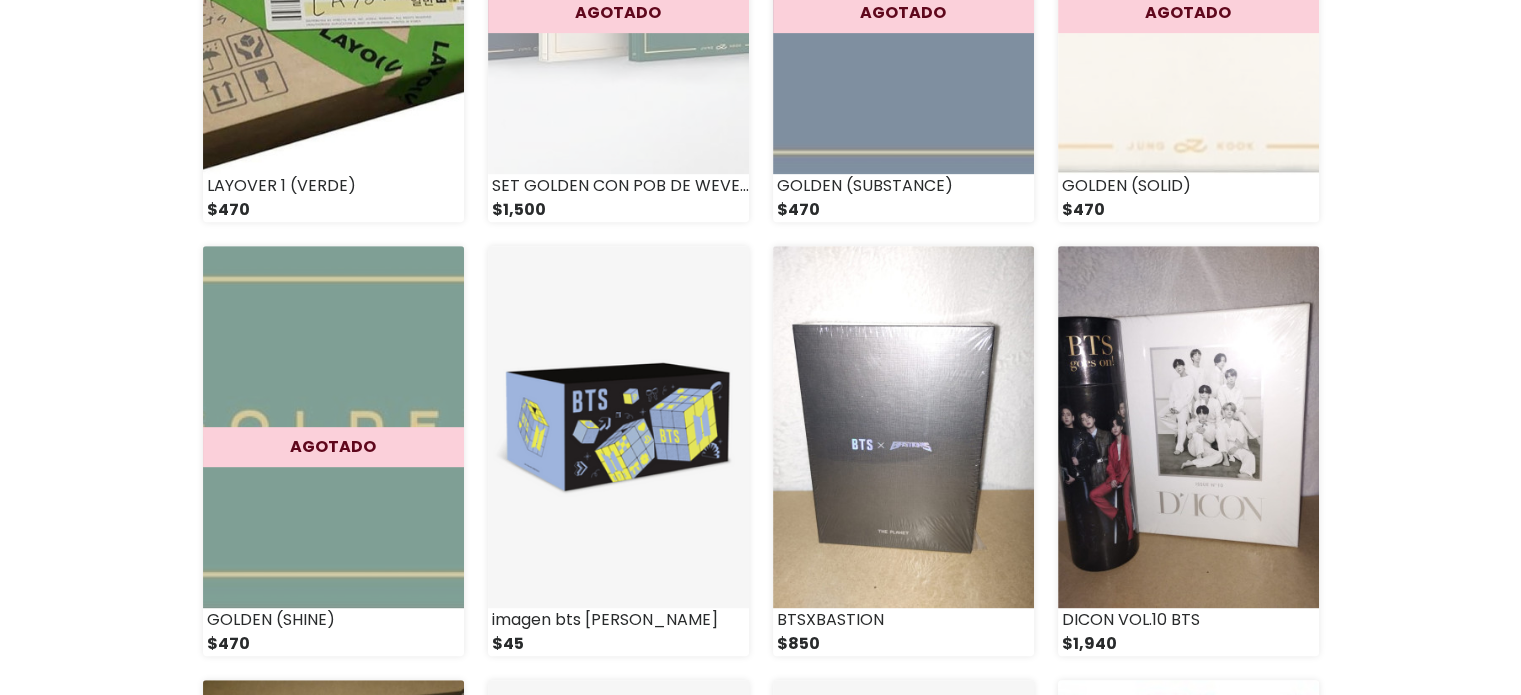 scroll, scrollTop: 960, scrollLeft: 0, axis: vertical 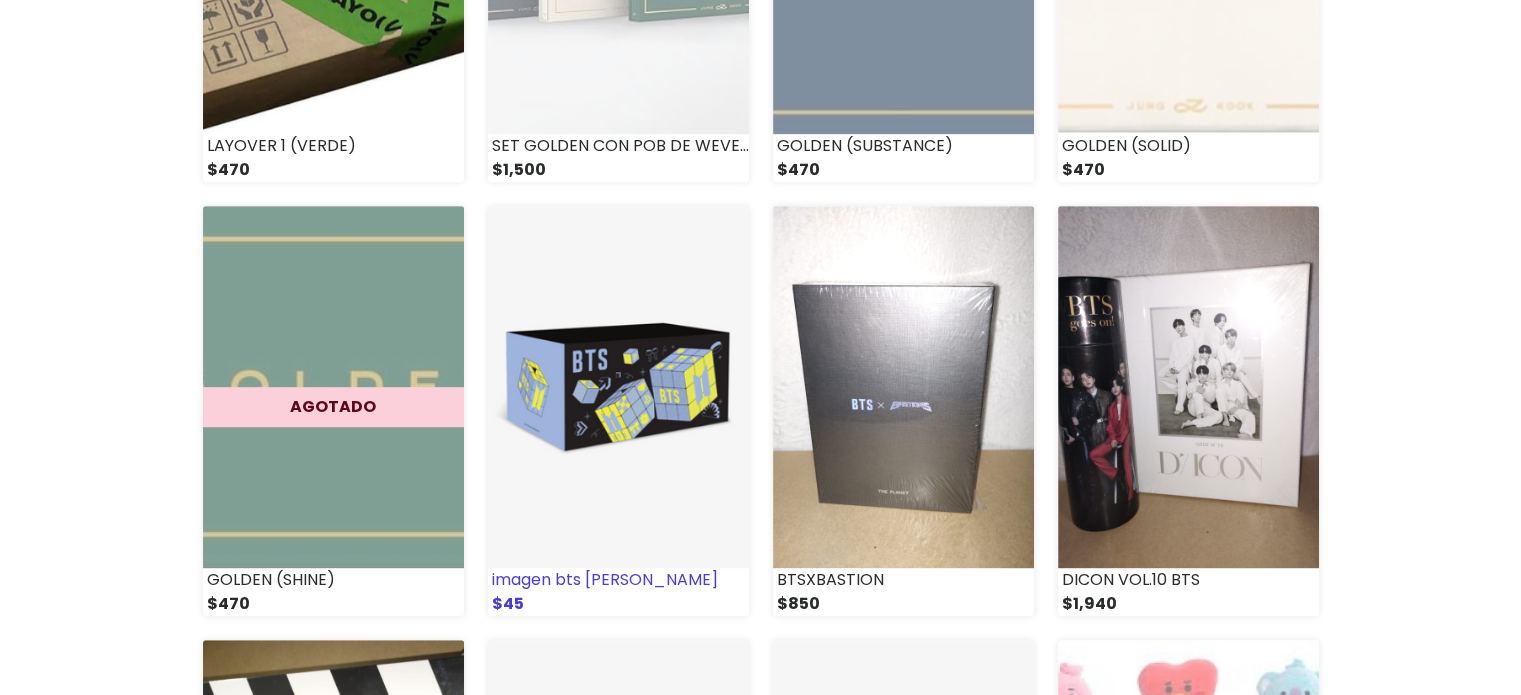 click at bounding box center (618, 387) 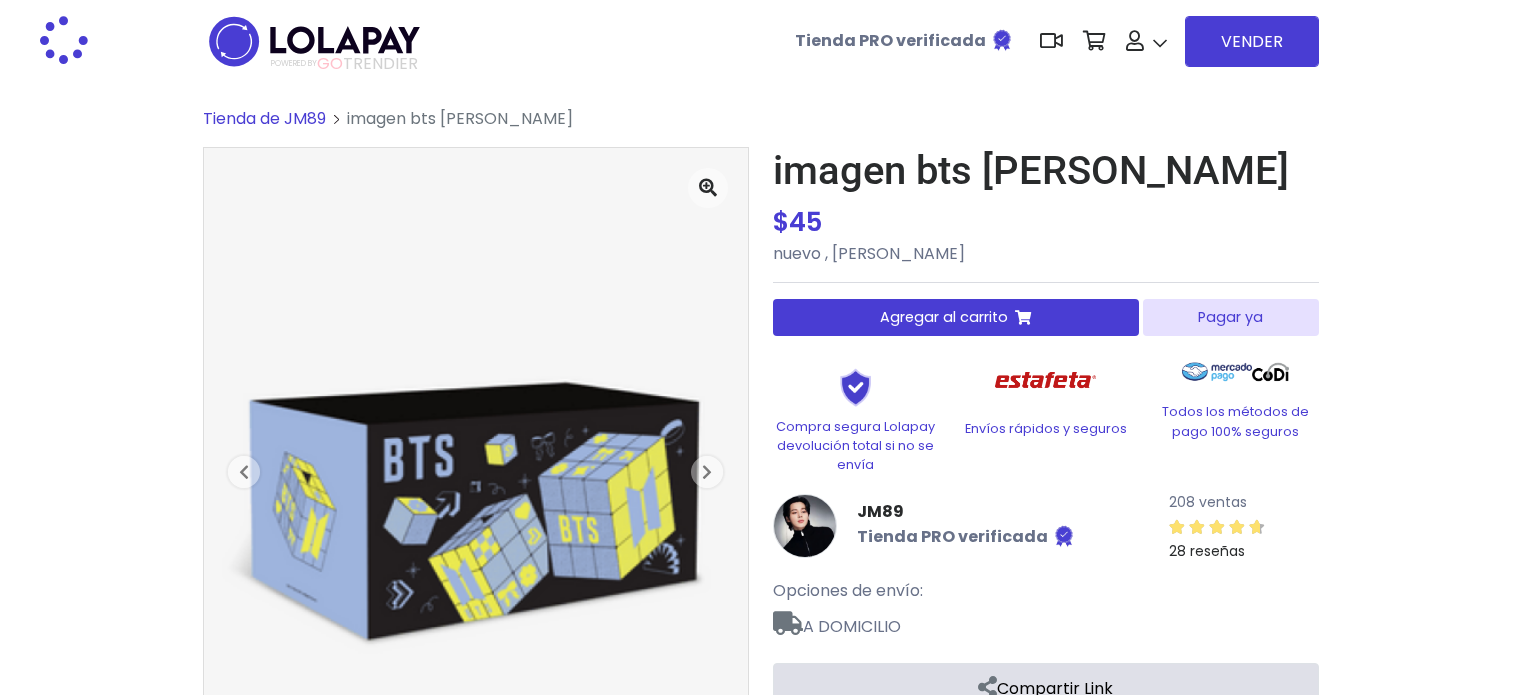 scroll, scrollTop: 0, scrollLeft: 0, axis: both 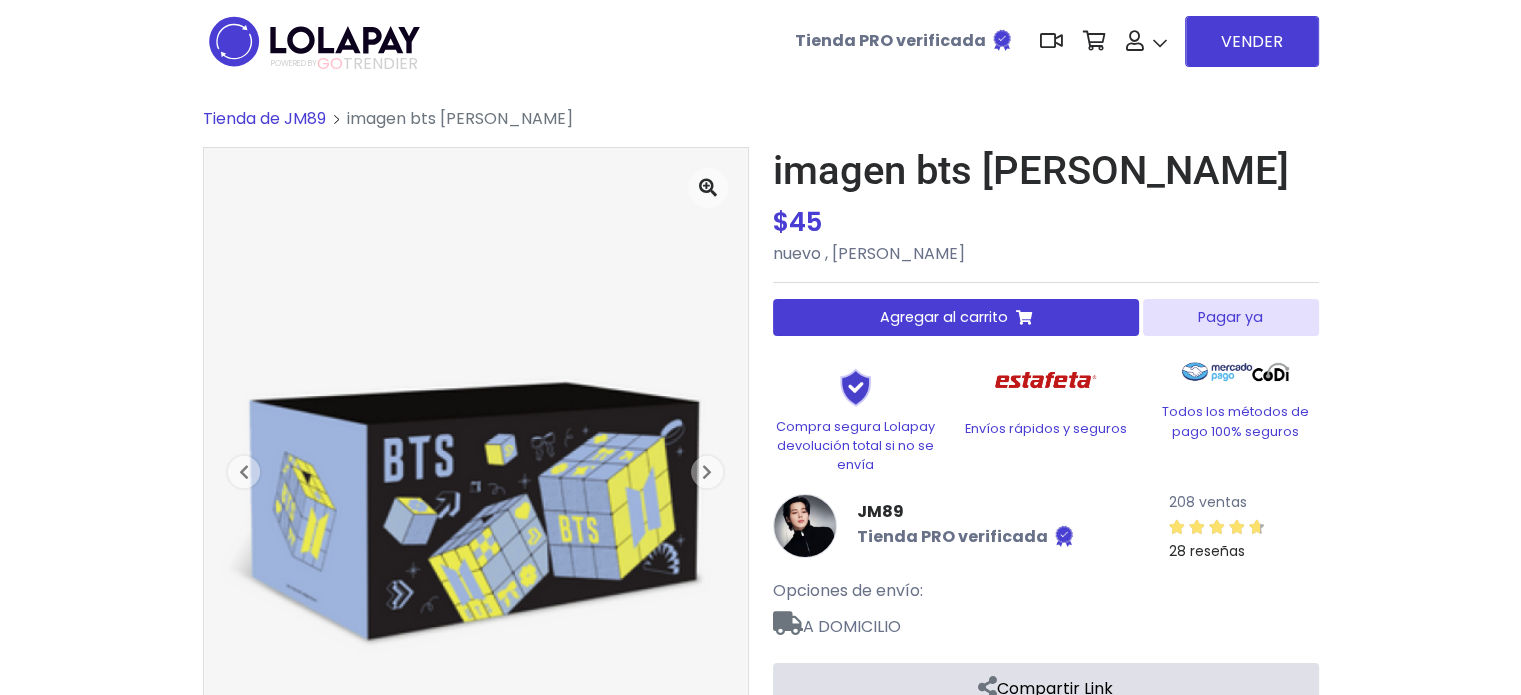 click on "Pagar ya" at bounding box center (1230, 317) 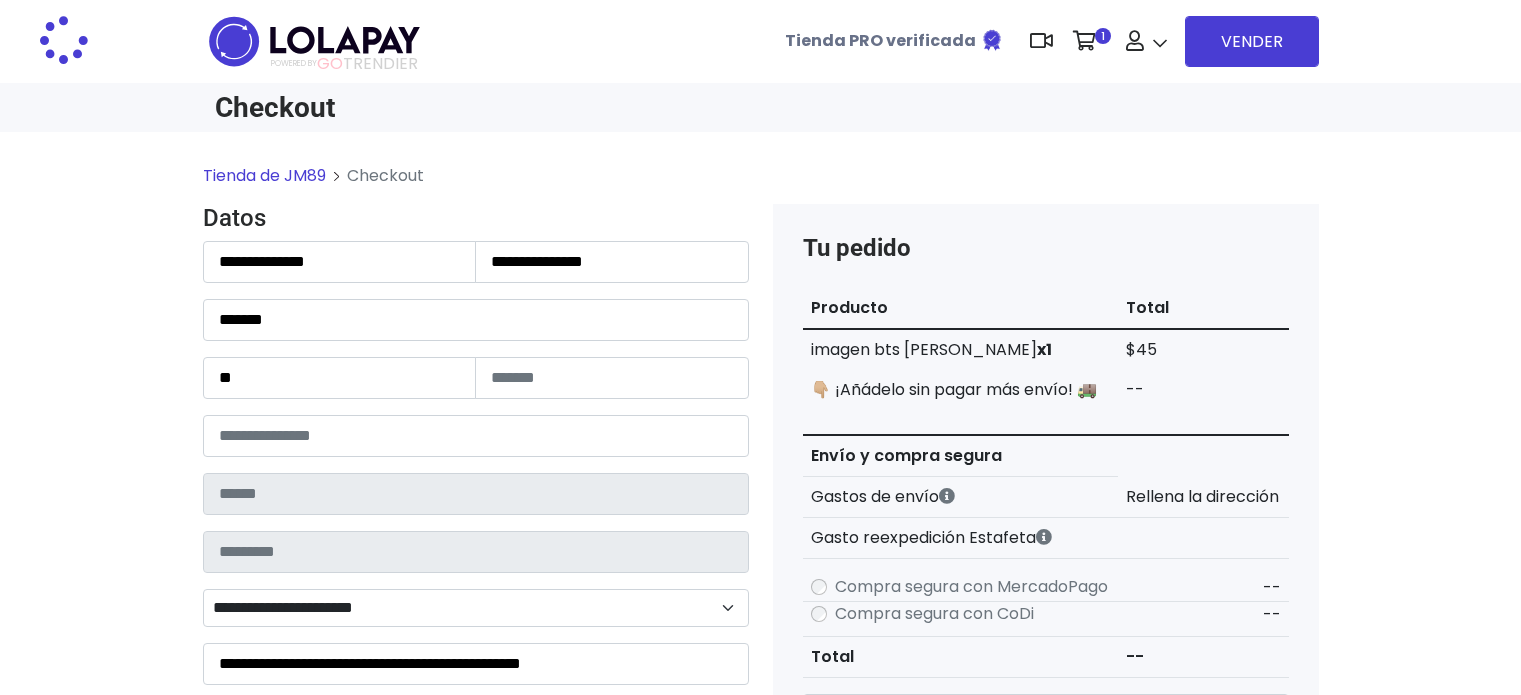 scroll, scrollTop: 0, scrollLeft: 0, axis: both 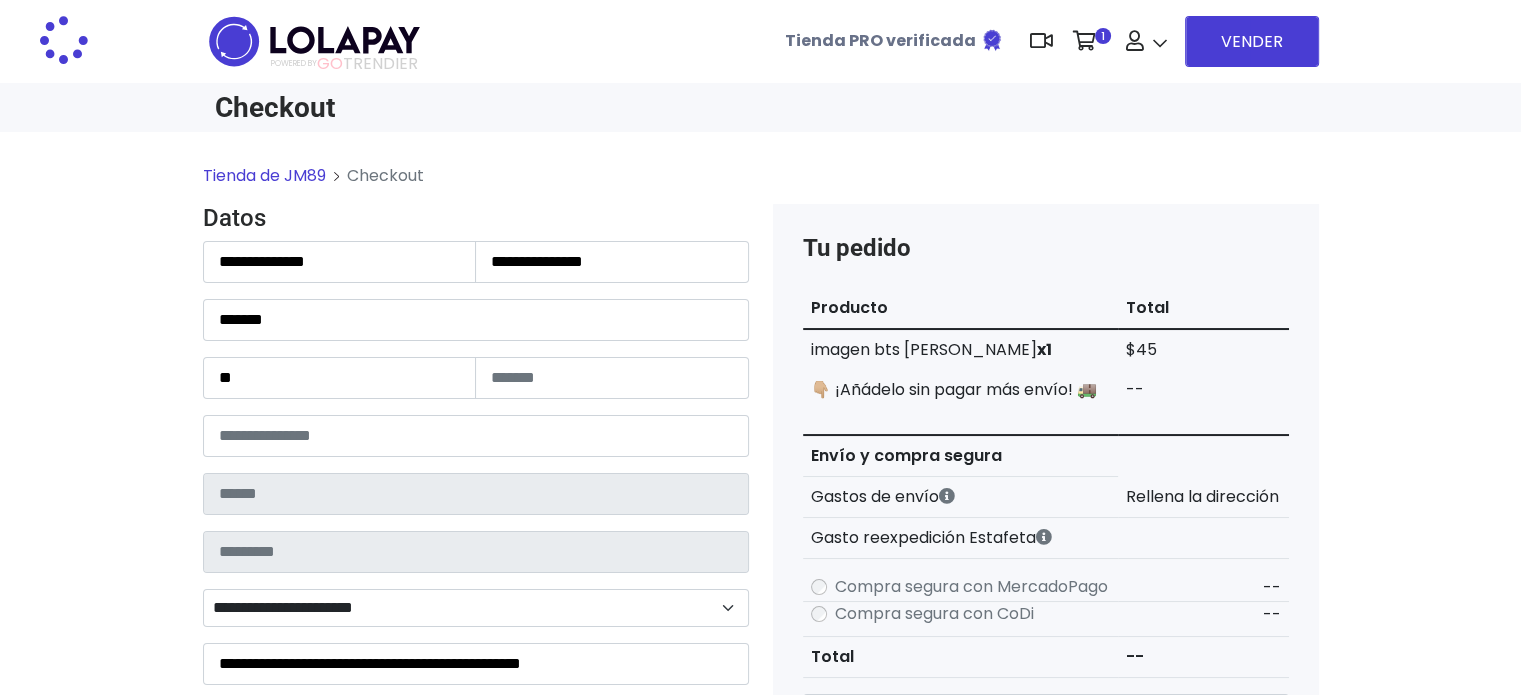 type on "**********" 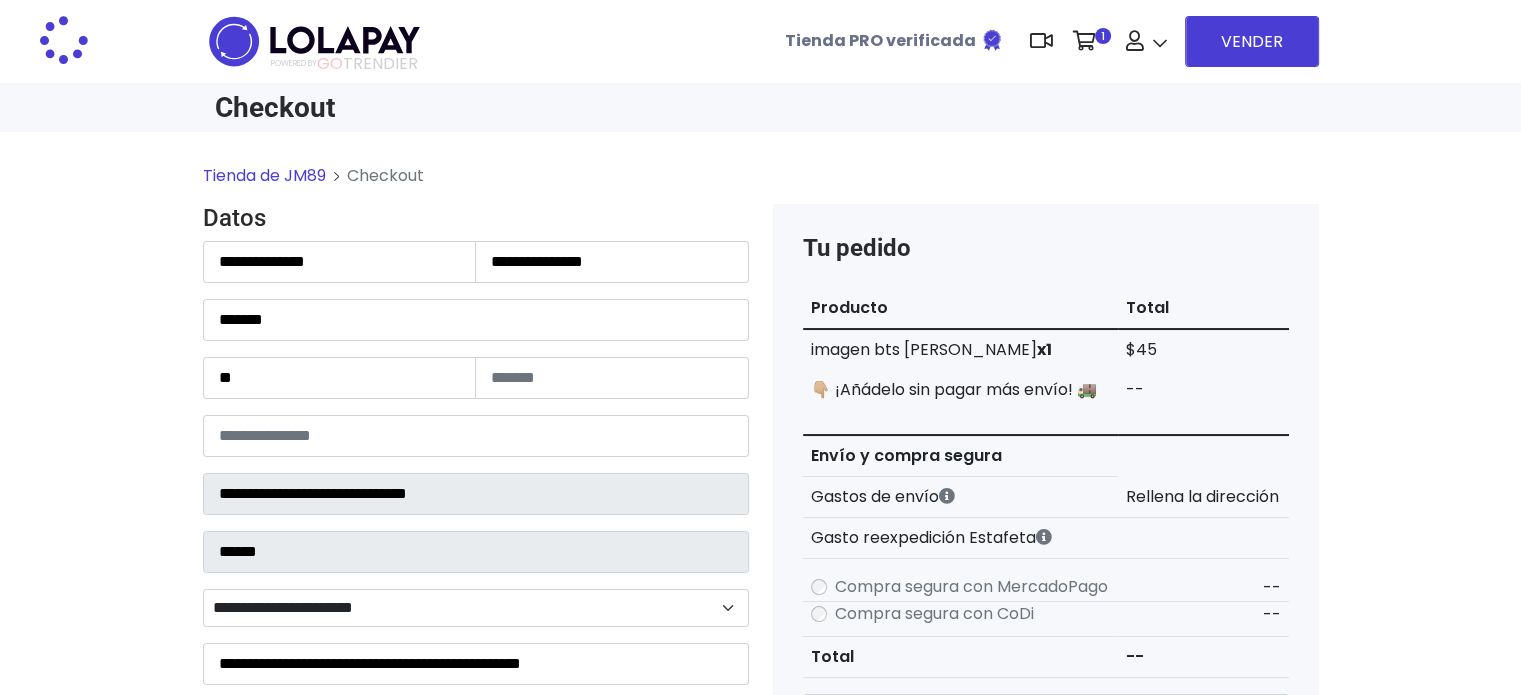 select on "**********" 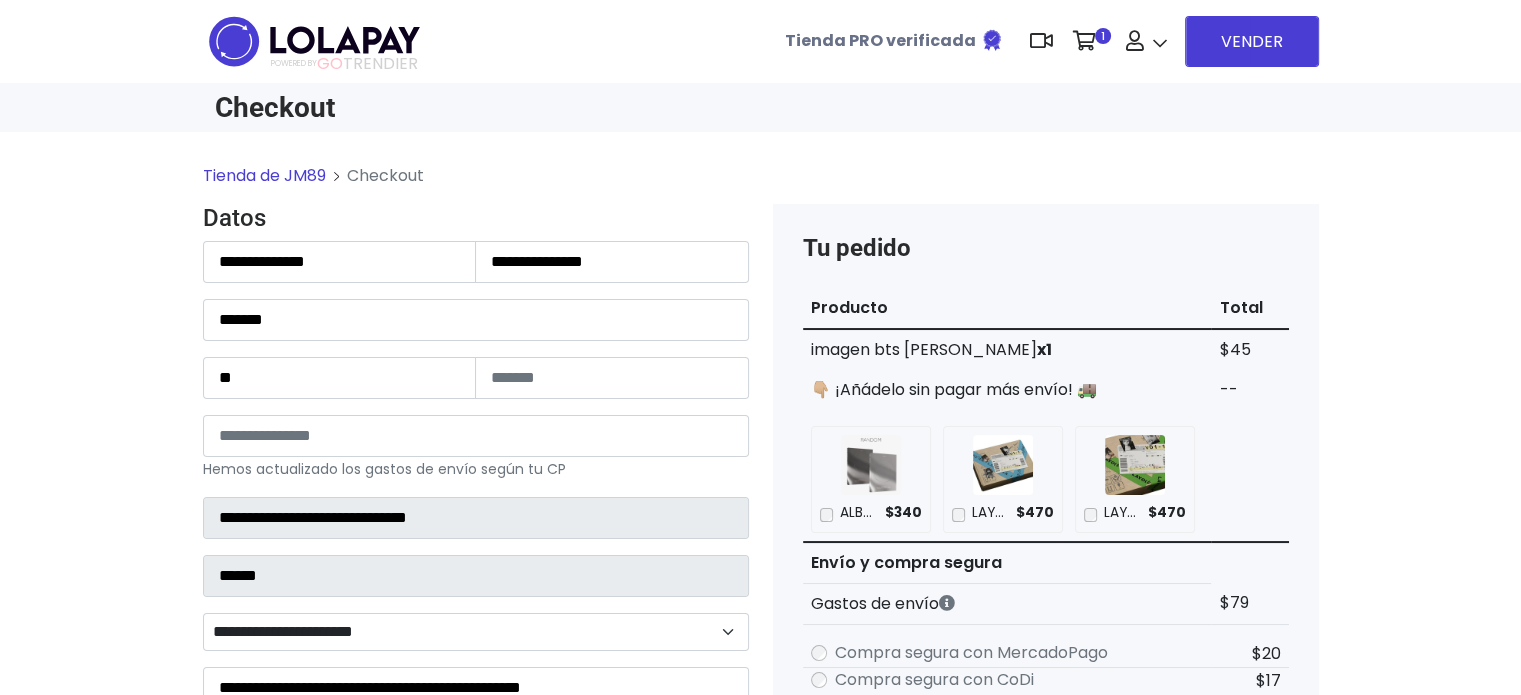 scroll, scrollTop: 40, scrollLeft: 0, axis: vertical 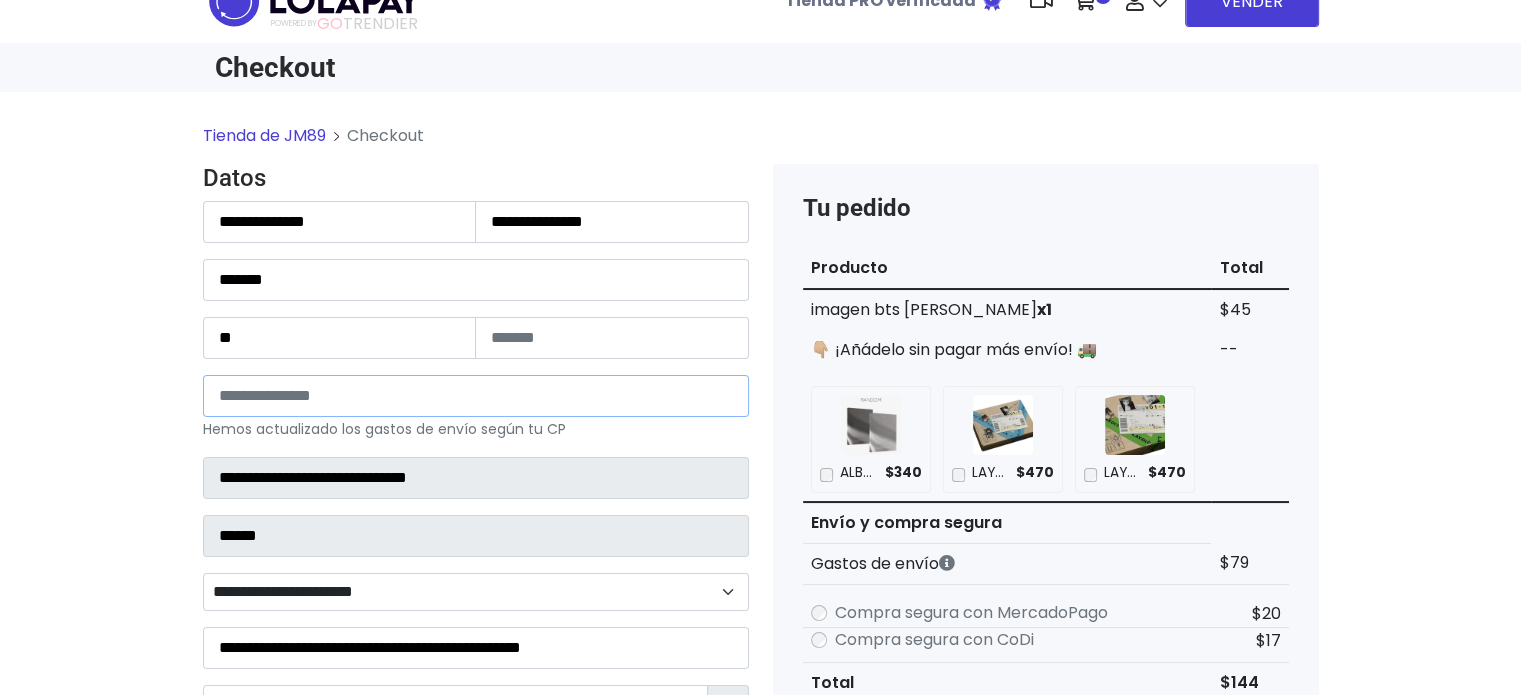 click on "*****" at bounding box center (476, 396) 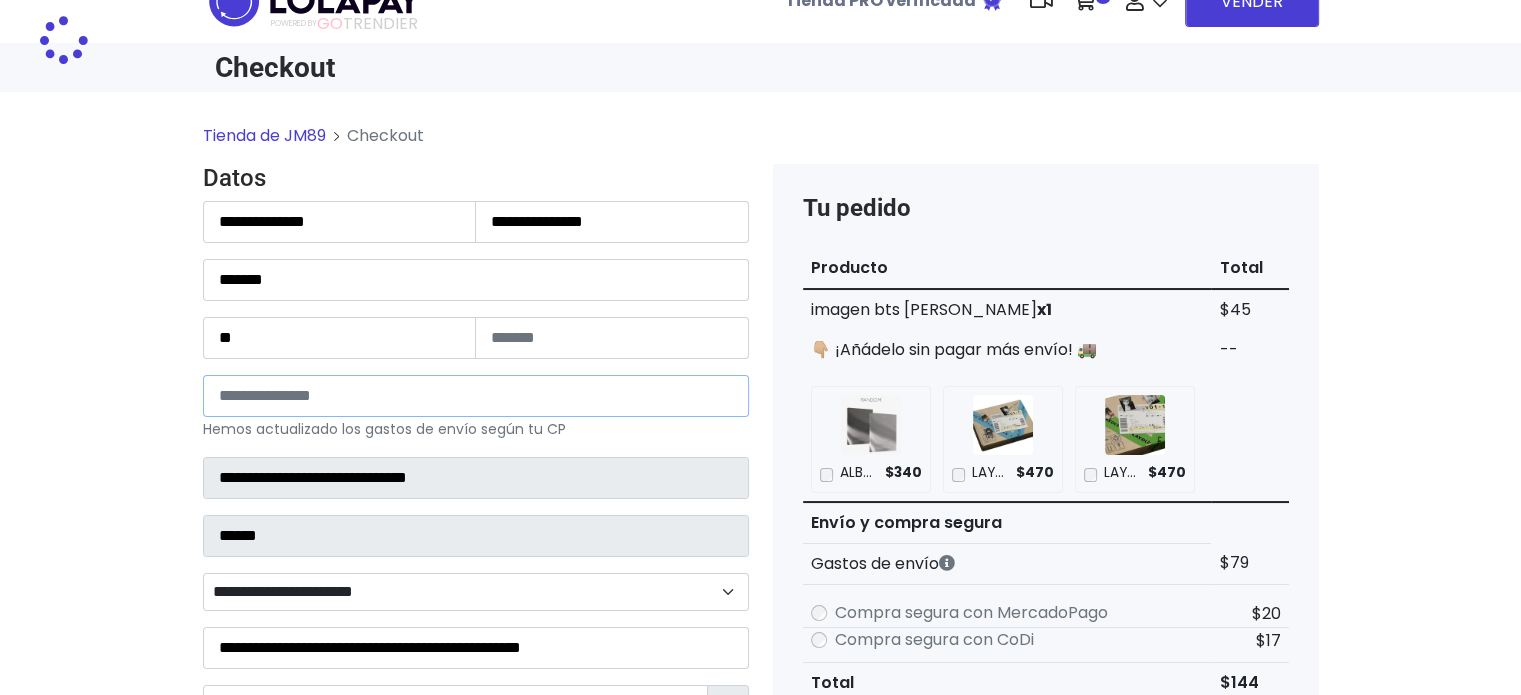 type on "**********" 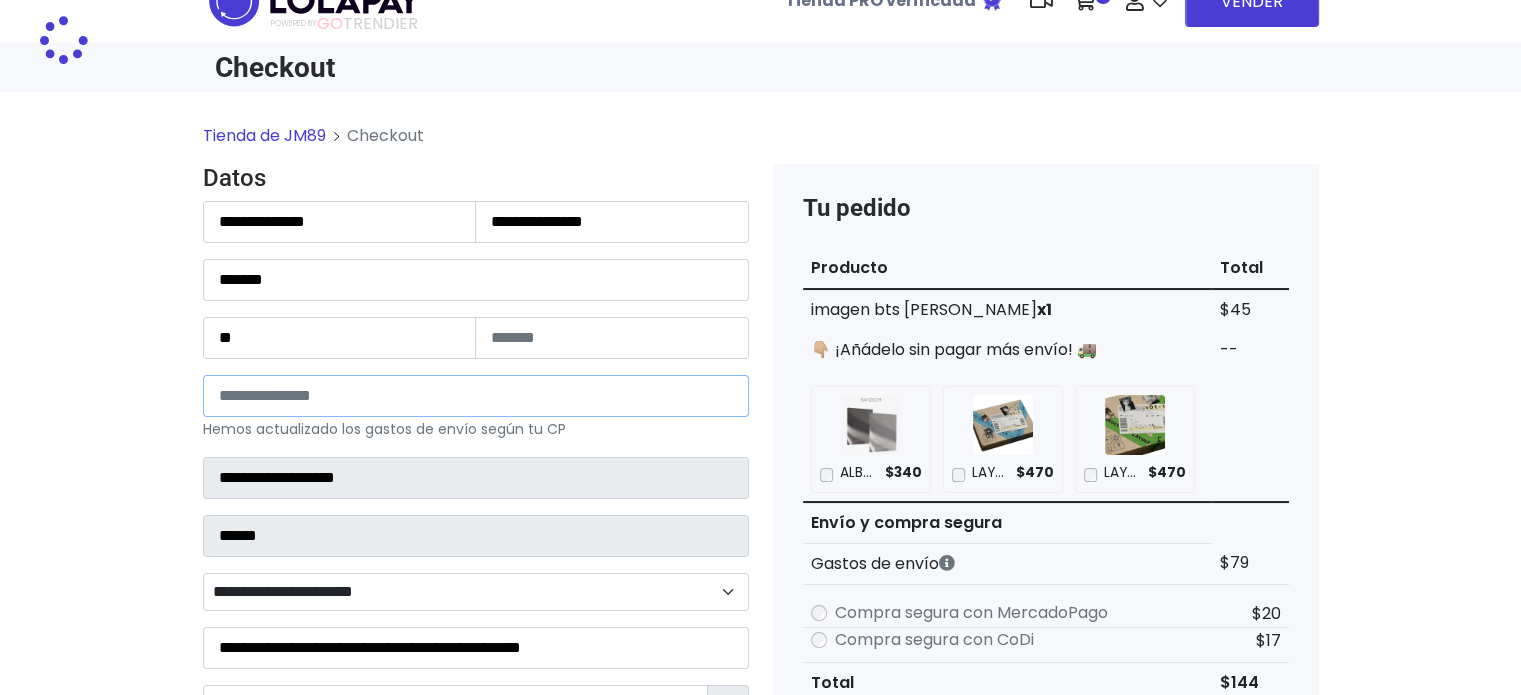 type on "******" 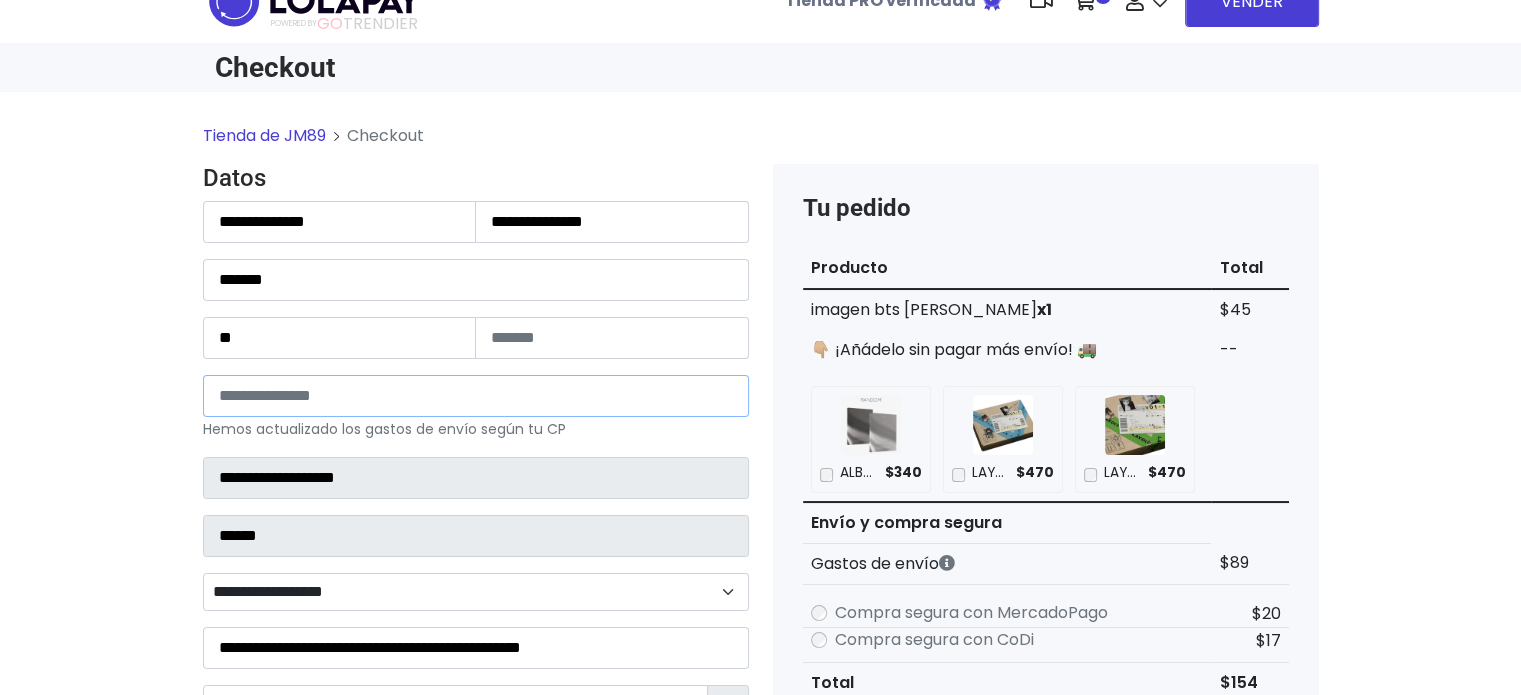 type on "*****" 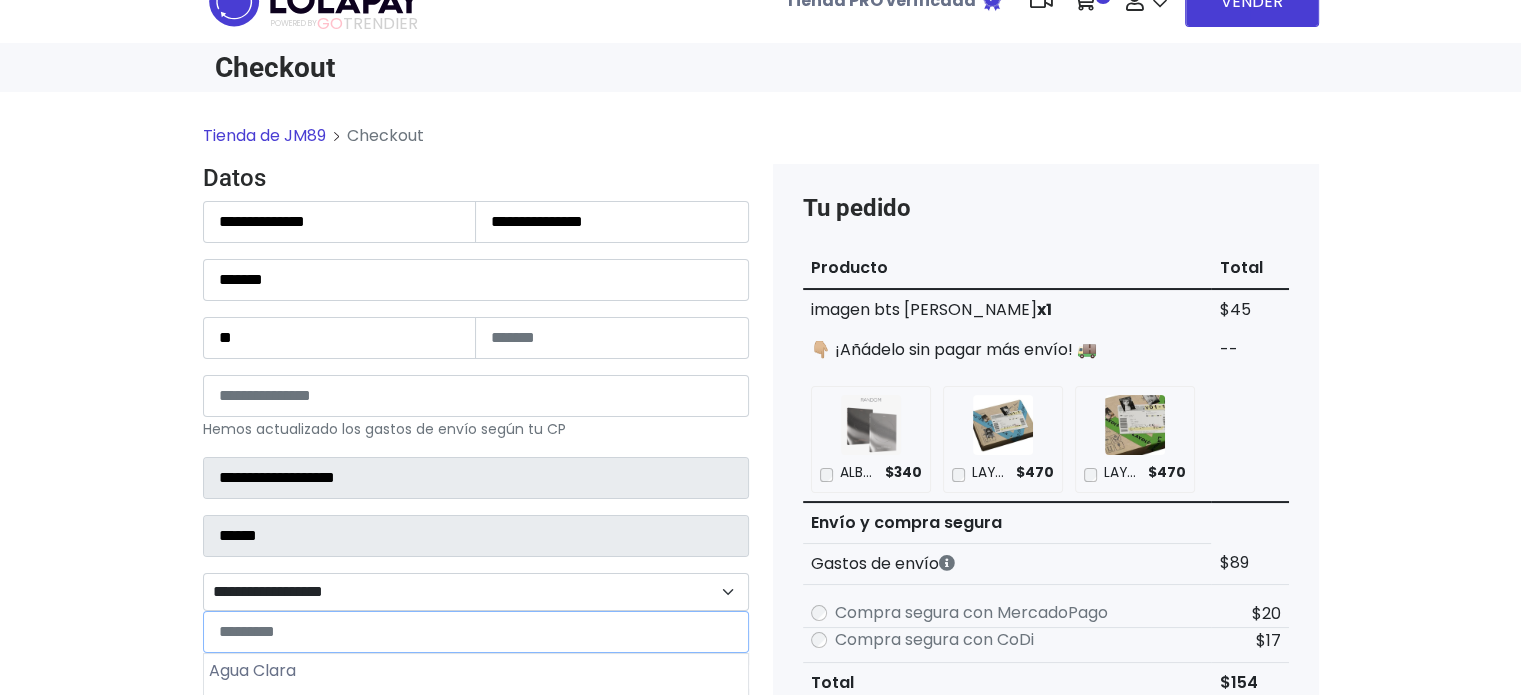 click on "**********" at bounding box center (476, 592) 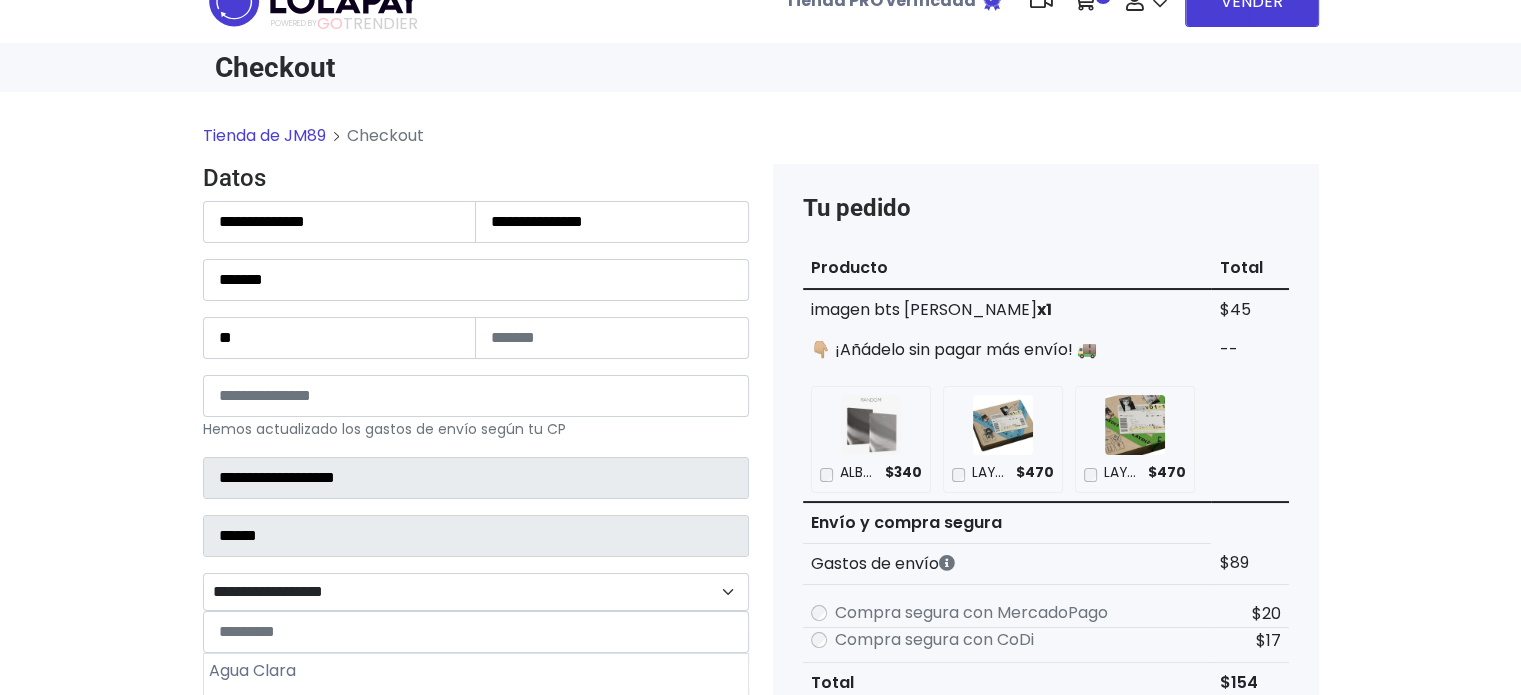 click on "Tienda de JM89
Checkout
Datos
Información de Estafeta
Este CP es Ocurre Forzoso para Estafeta , por lo tanto es  responsabilidad del comprador hacer seguimiento del pedido y recogerlo en sucursal . No se hace devolución del costo de envío si el pedido regresa a remitente.
📦 ¿Dónde lo tengo que recoger?
Cerrar" at bounding box center (760, 818) 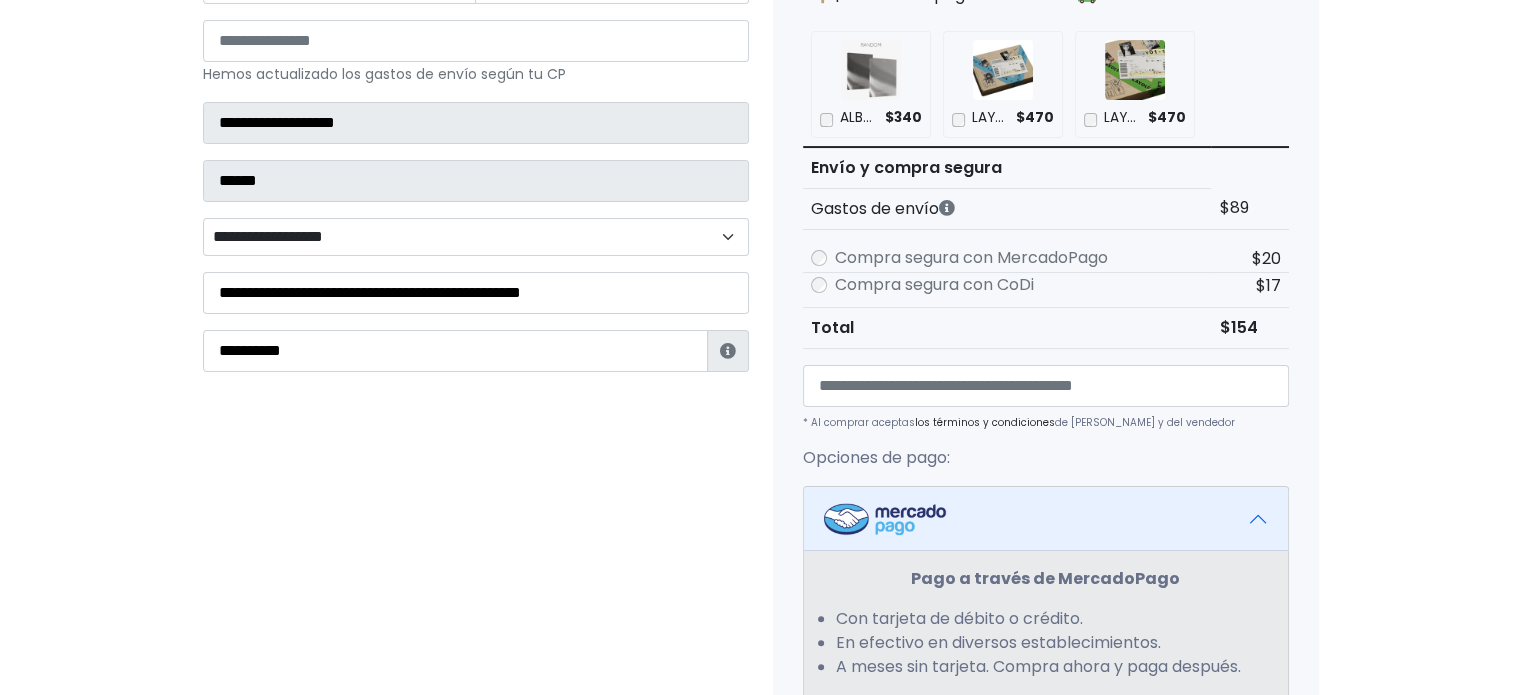 scroll, scrollTop: 400, scrollLeft: 0, axis: vertical 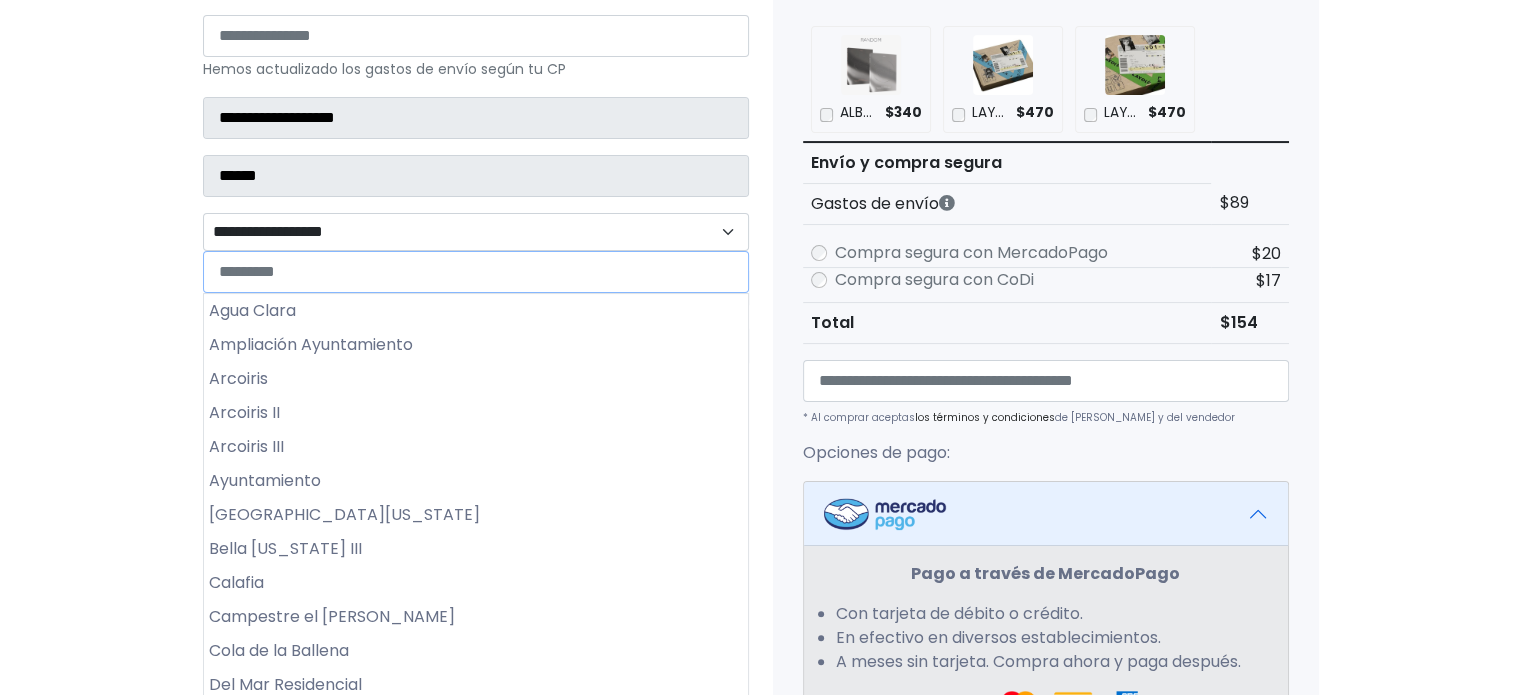 click on "**********" at bounding box center (476, 232) 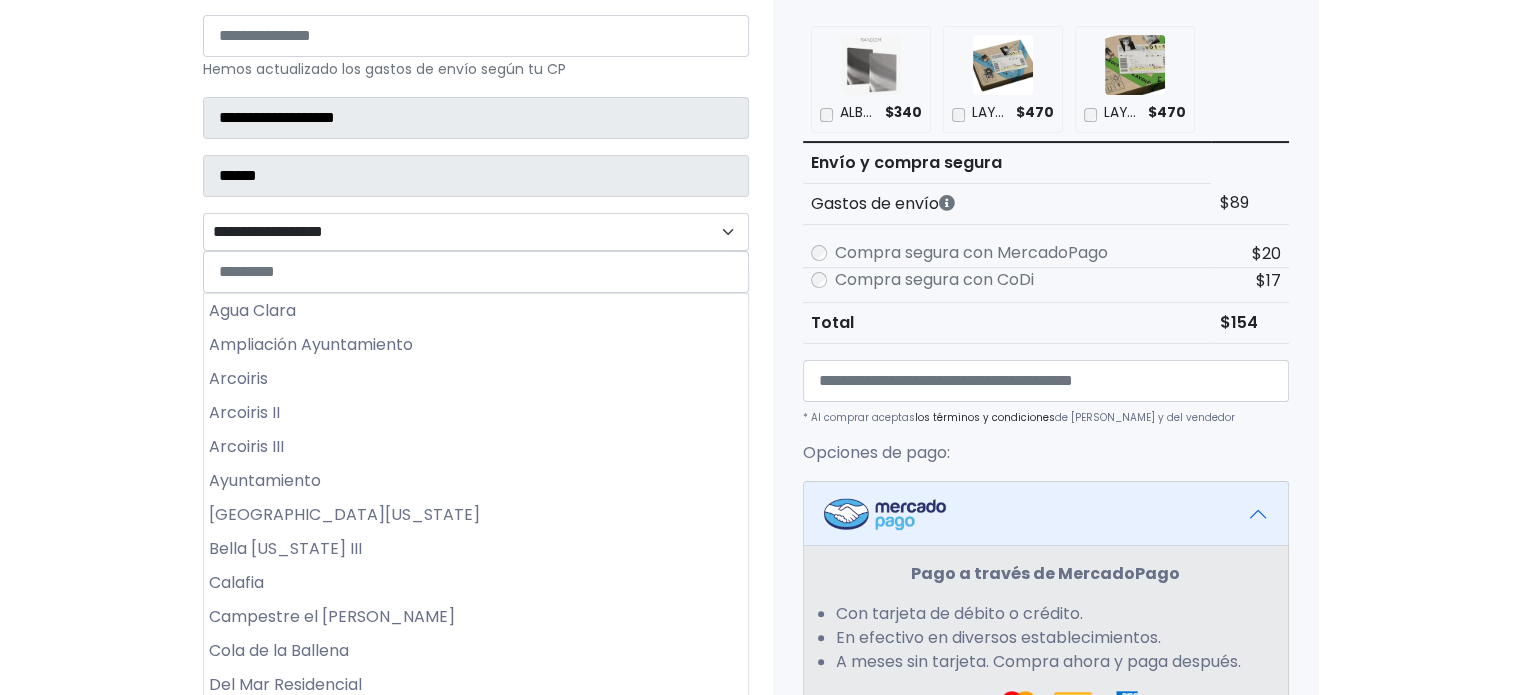 click on "Tienda de JM89
Checkout
Datos
Información de Estafeta
Este CP es Ocurre Forzoso para Estafeta , por lo tanto es  responsabilidad del comprador hacer seguimiento del pedido y recogerlo en sucursal . No se hace devolución del costo de envío si el pedido regresa a remitente.
📦 ¿Dónde lo tengo que recoger?
Cerrar" at bounding box center (760, 458) 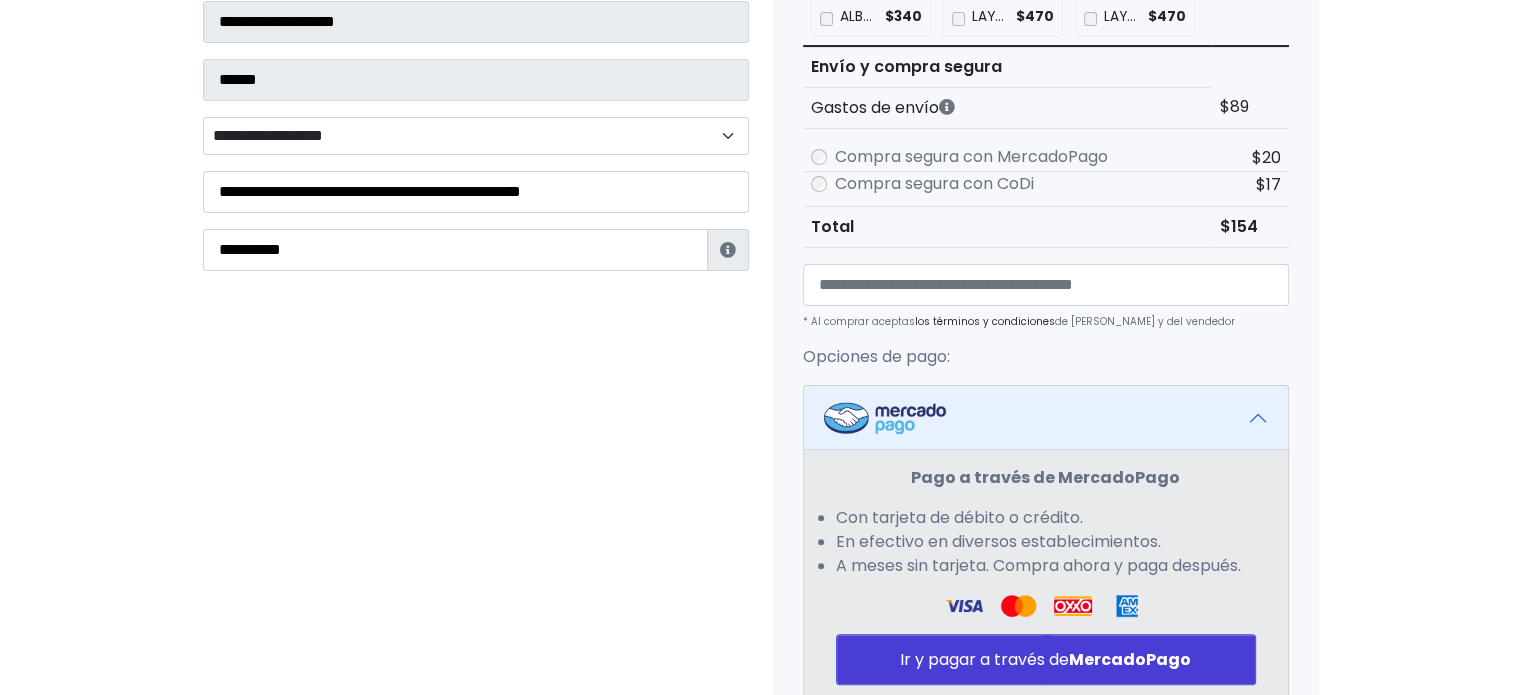 scroll, scrollTop: 520, scrollLeft: 0, axis: vertical 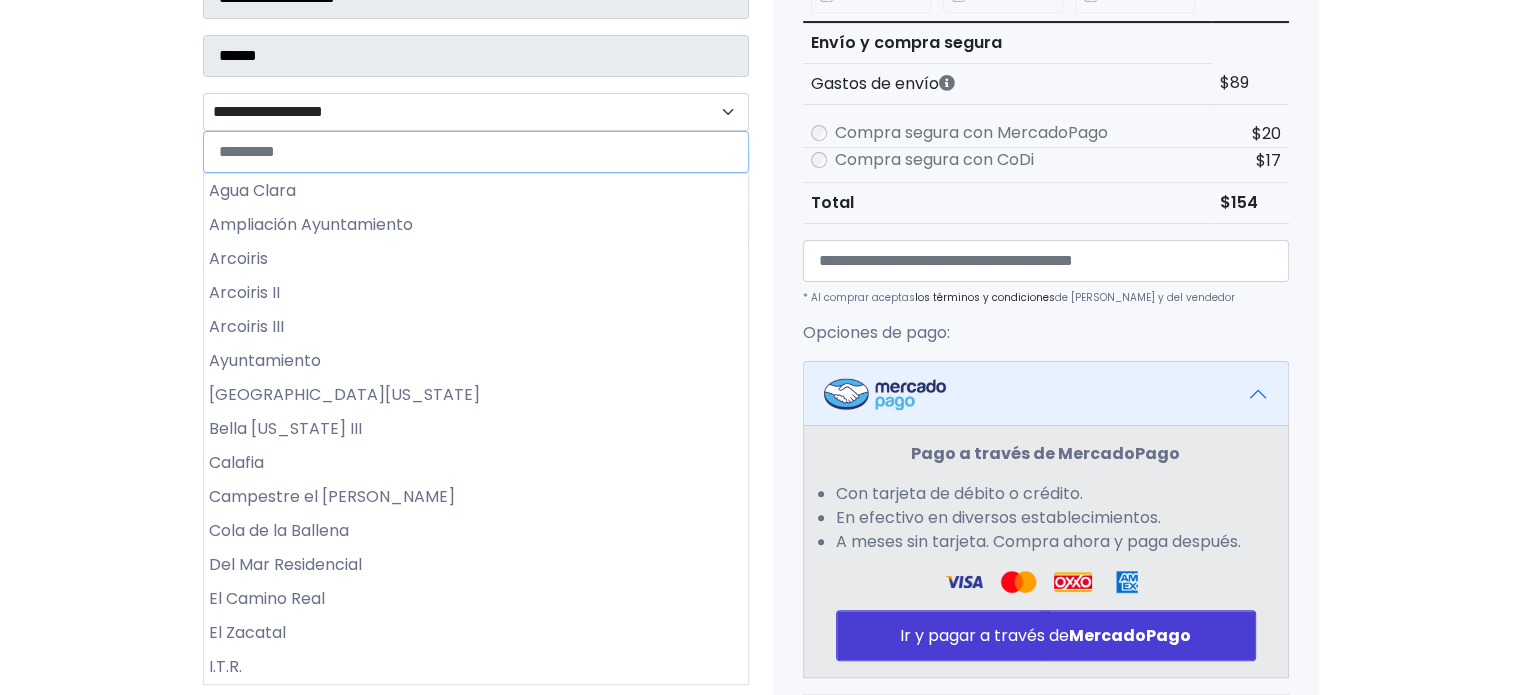 click on "**********" at bounding box center [476, 112] 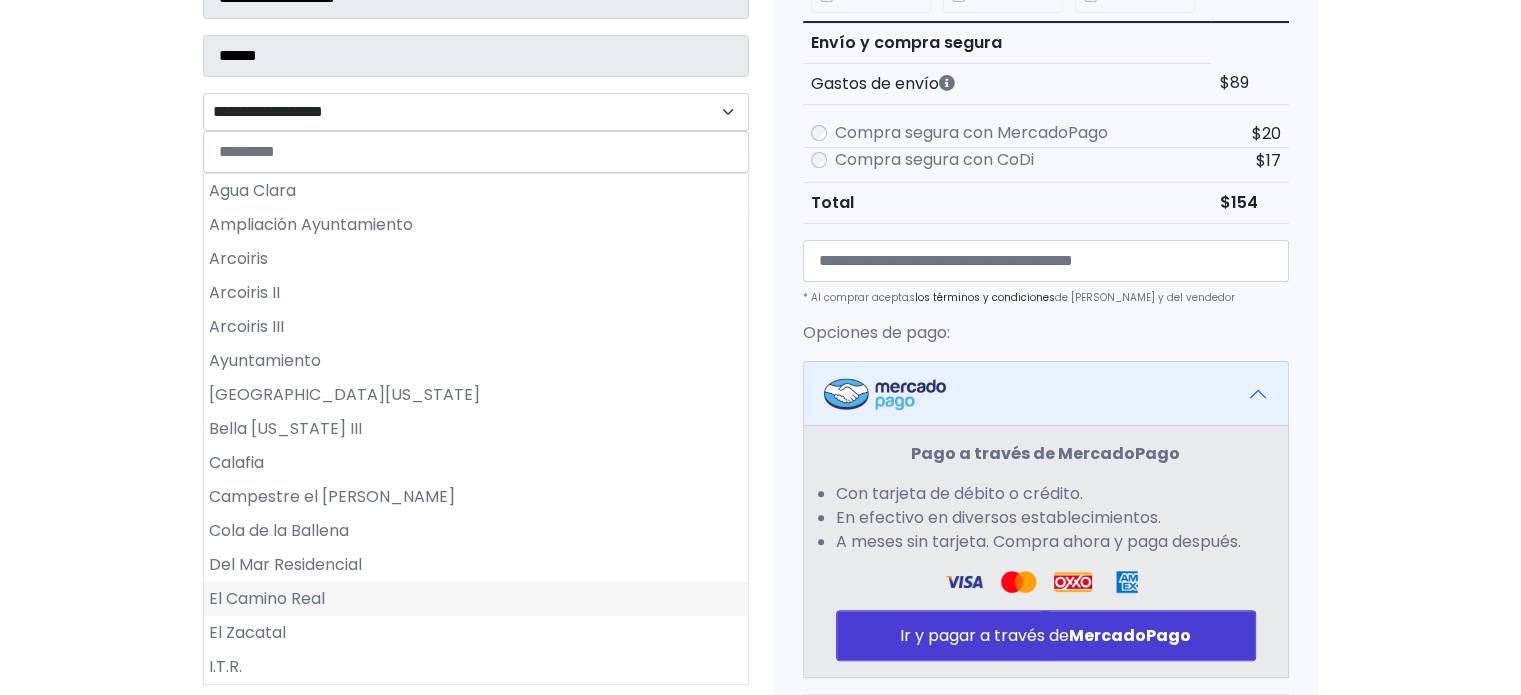 click on "El Camino Real" at bounding box center (476, 599) 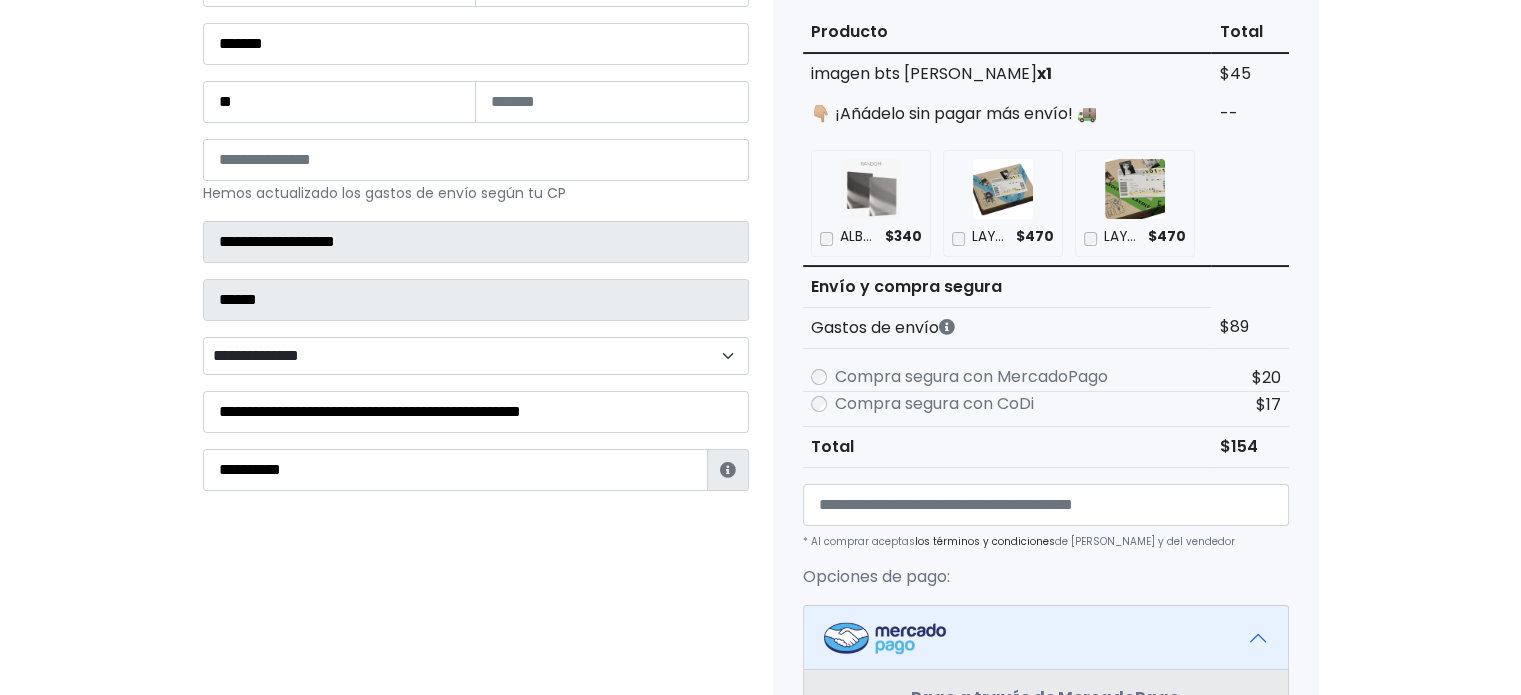 scroll, scrollTop: 240, scrollLeft: 0, axis: vertical 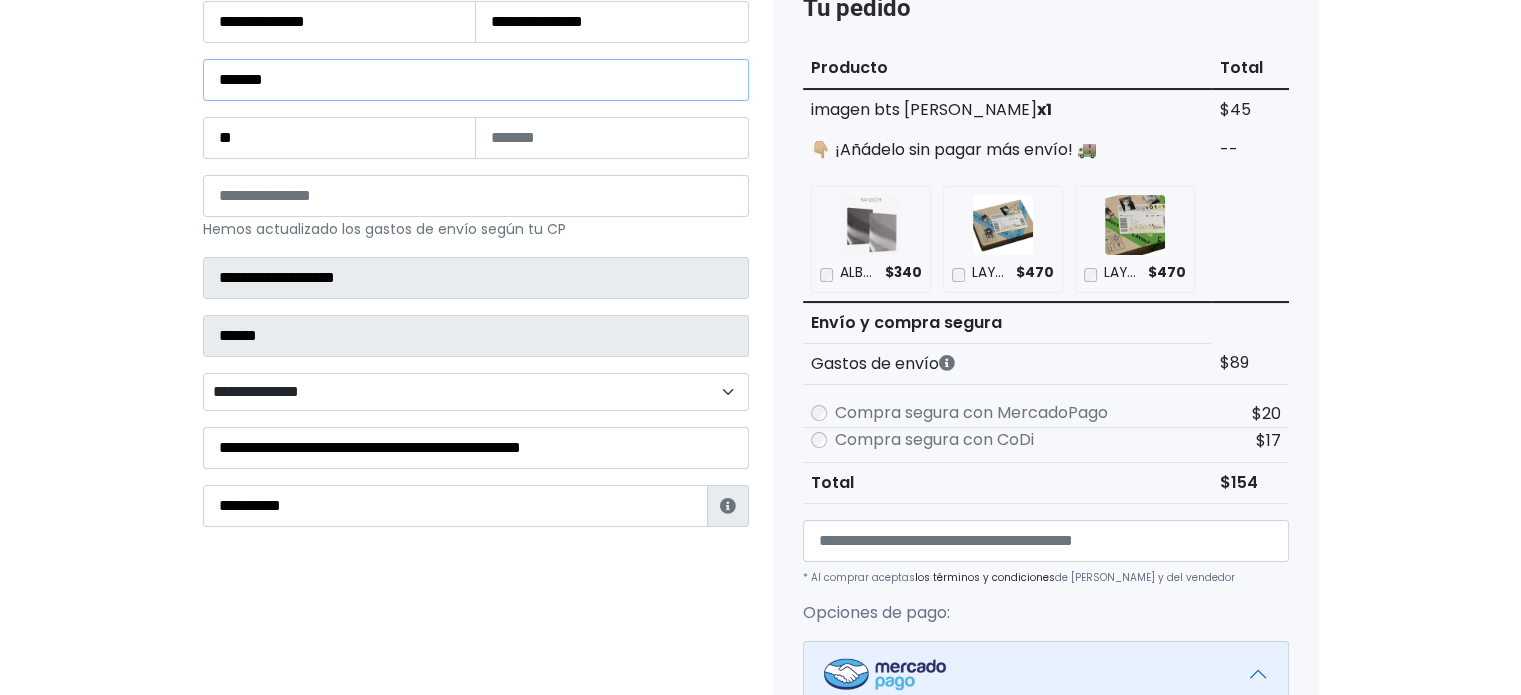 click on "*******" at bounding box center (476, 80) 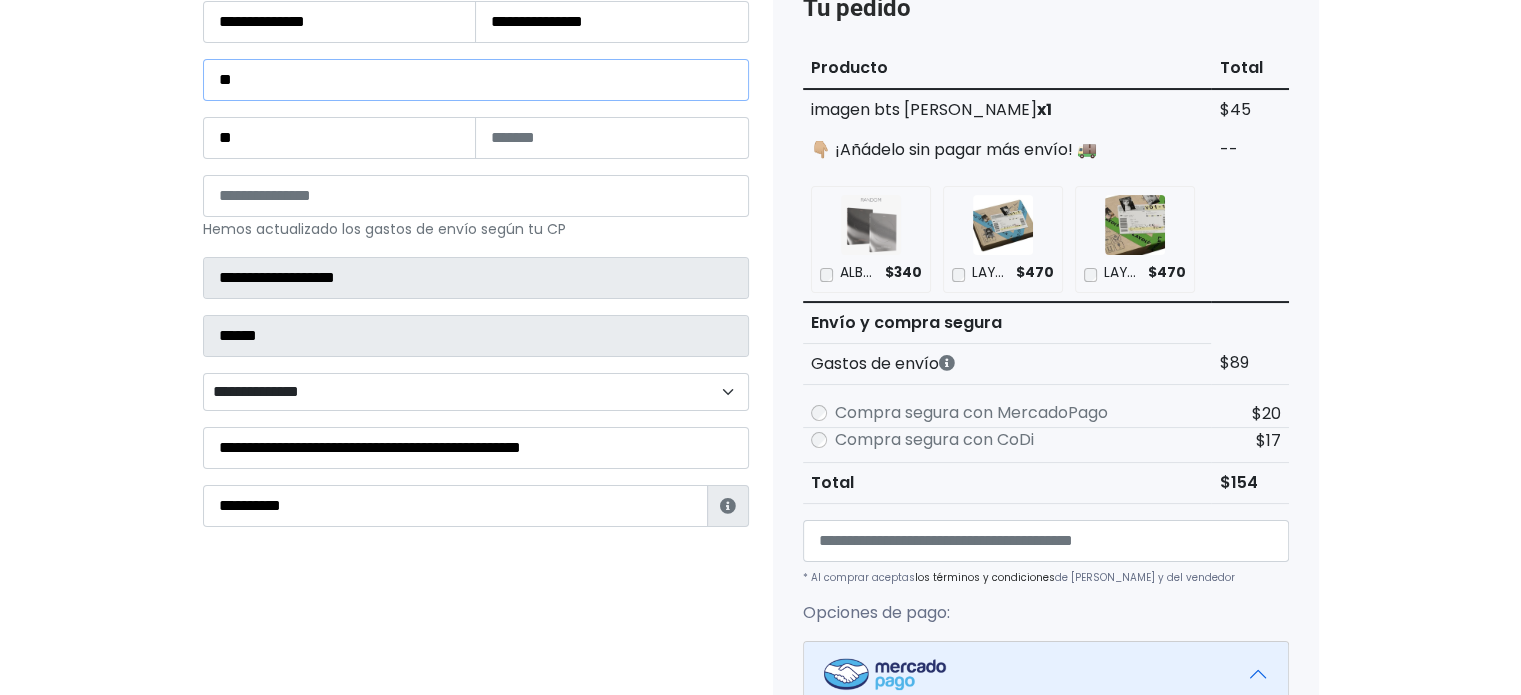 type on "*" 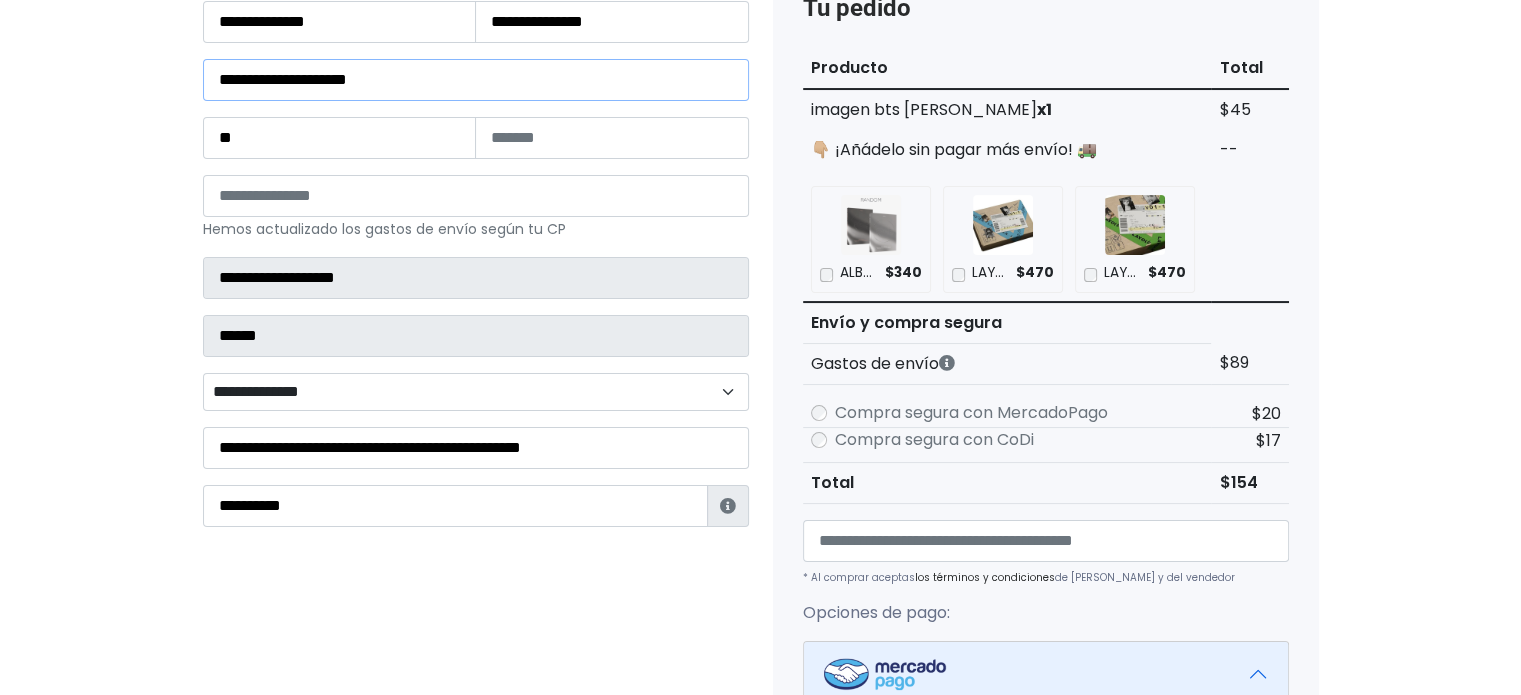 type on "**********" 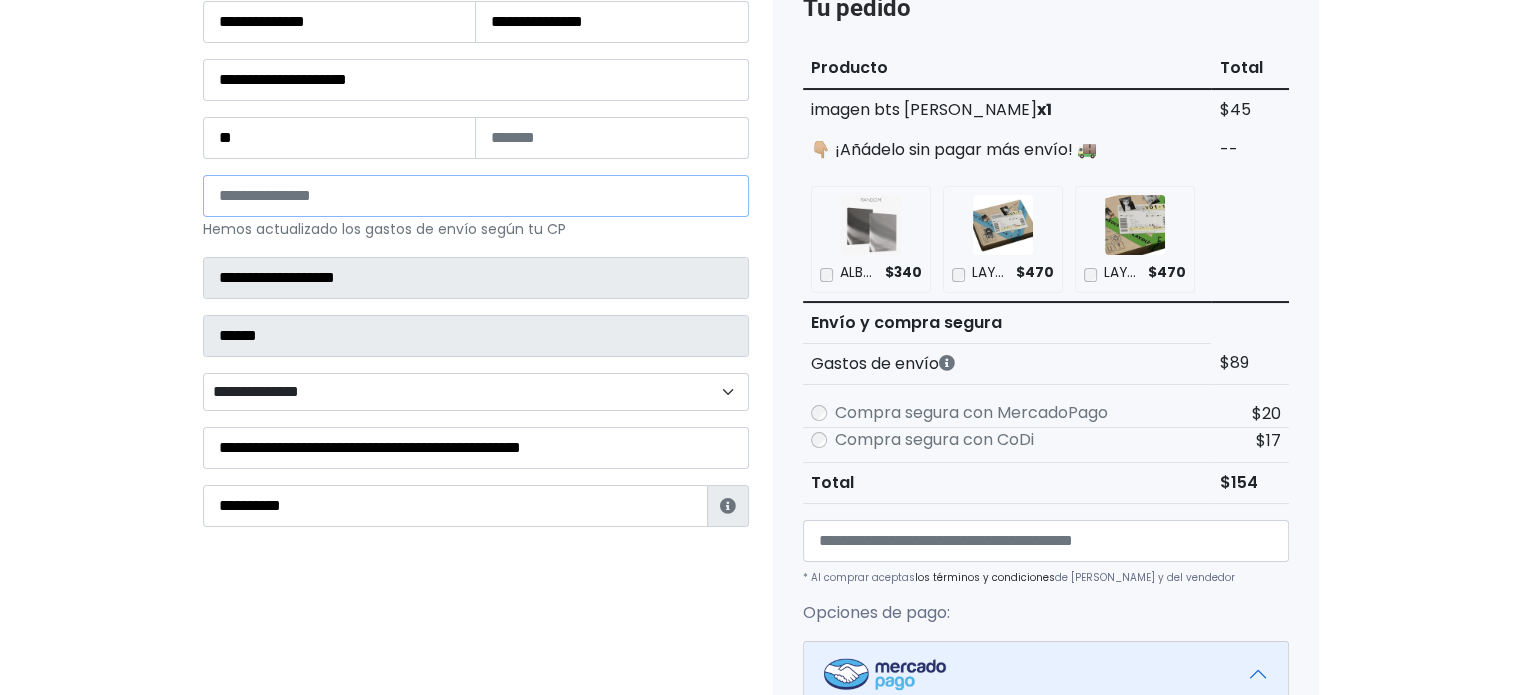 click on "*****" at bounding box center (476, 196) 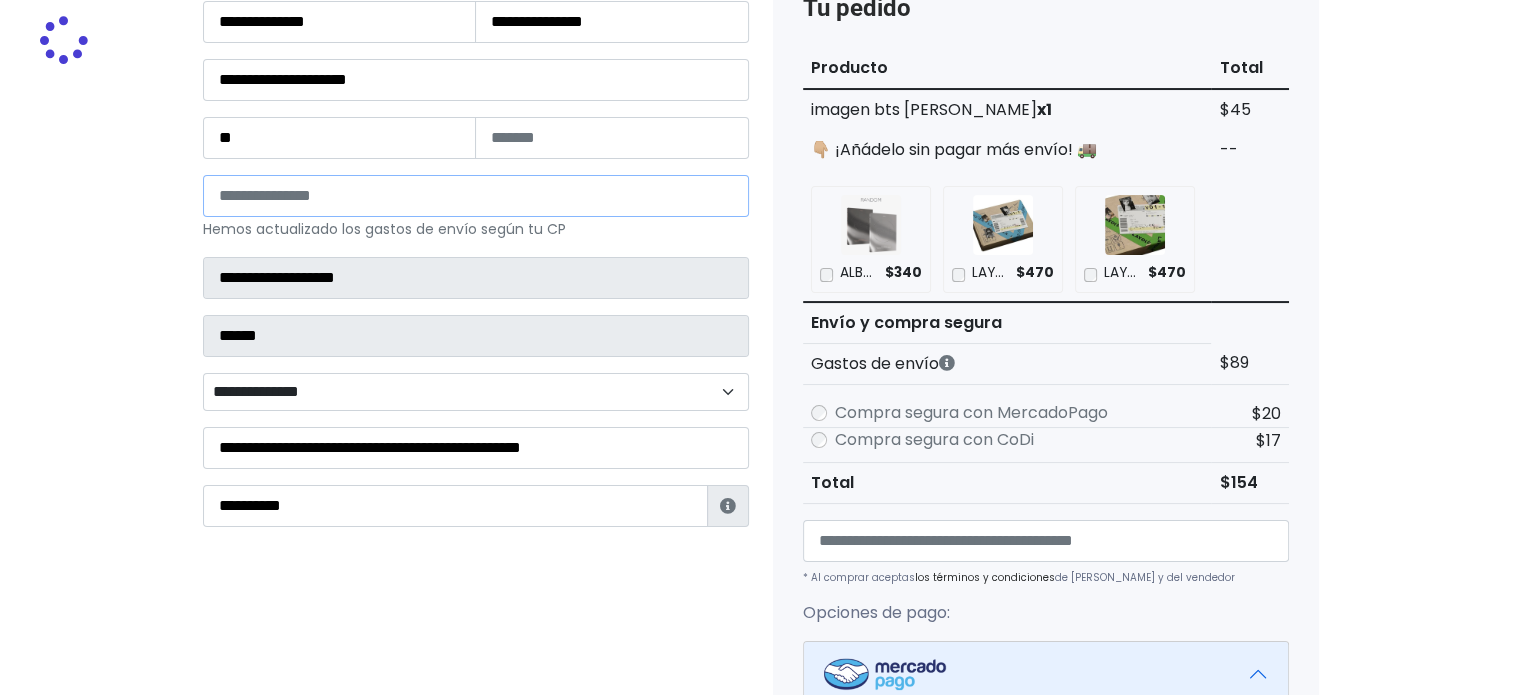 type on "**********" 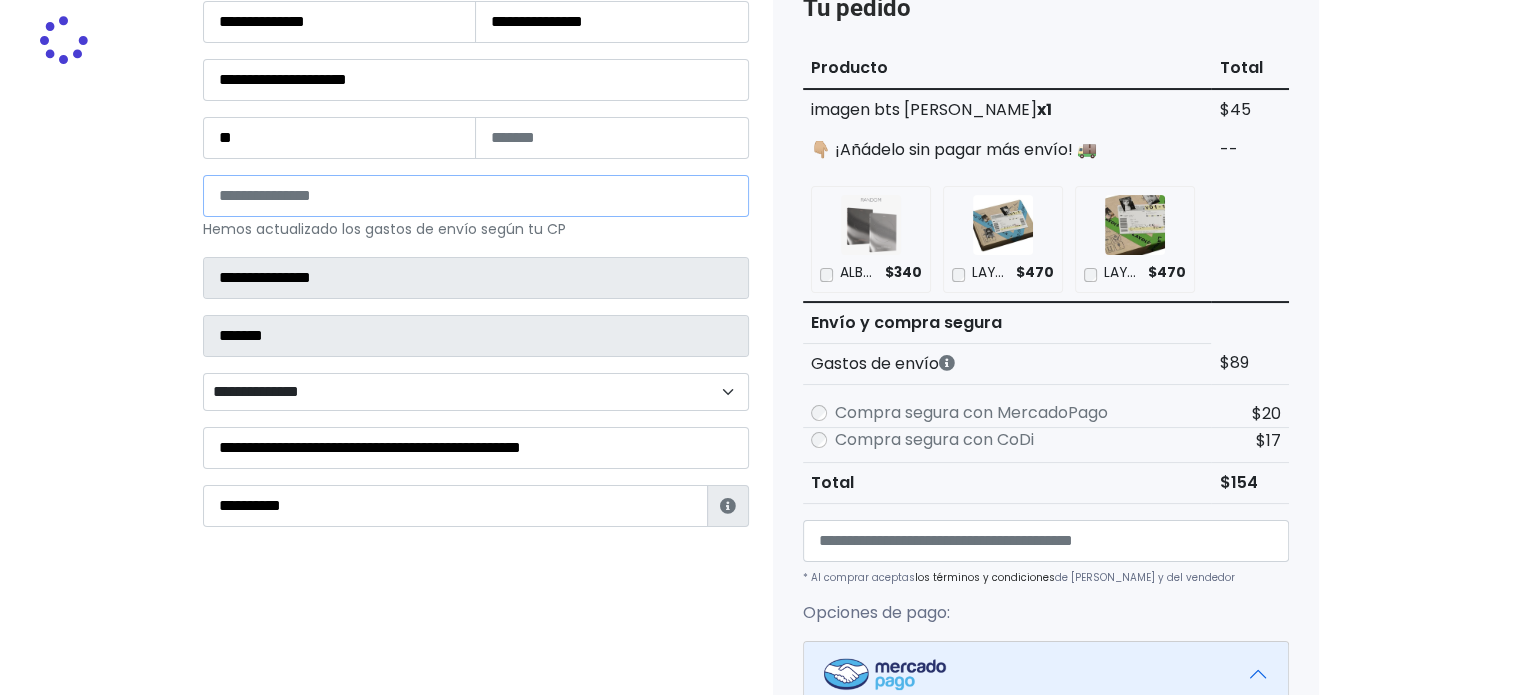 select 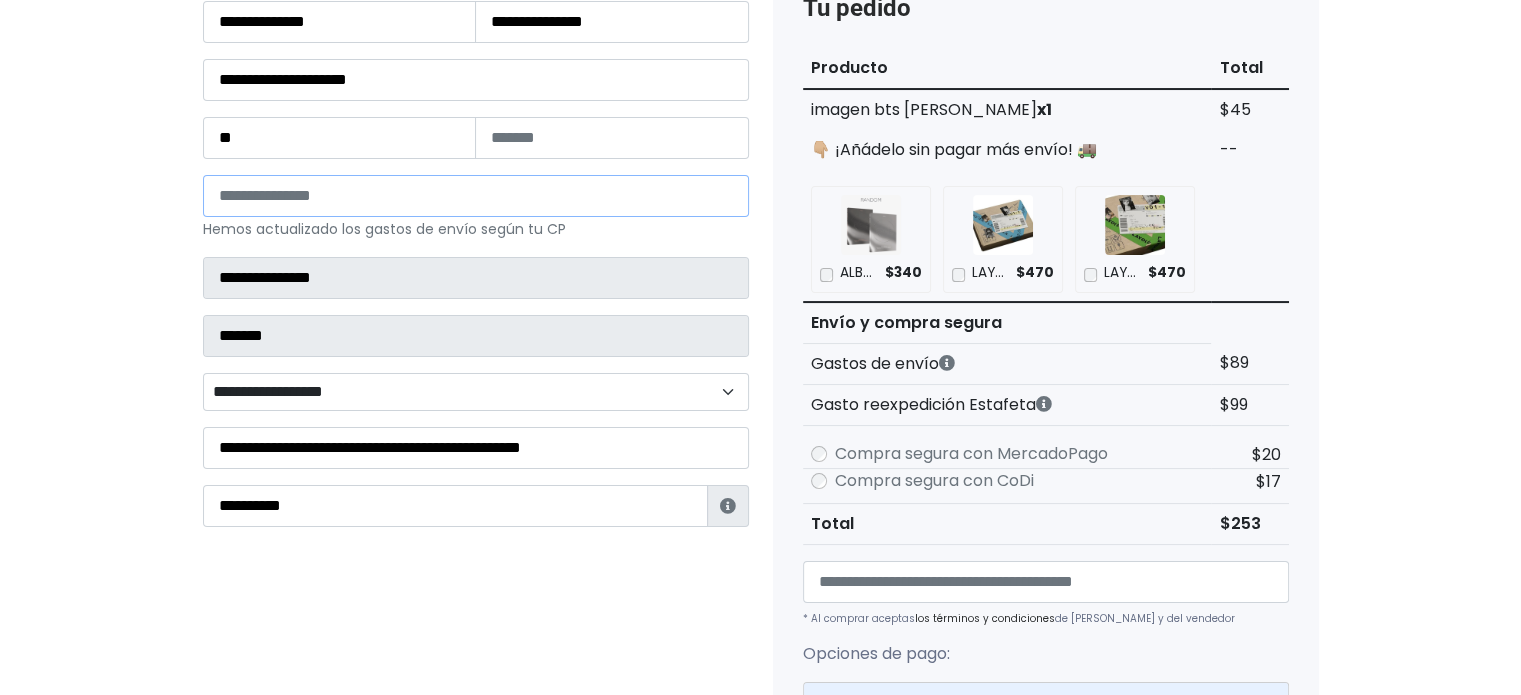 type on "*****" 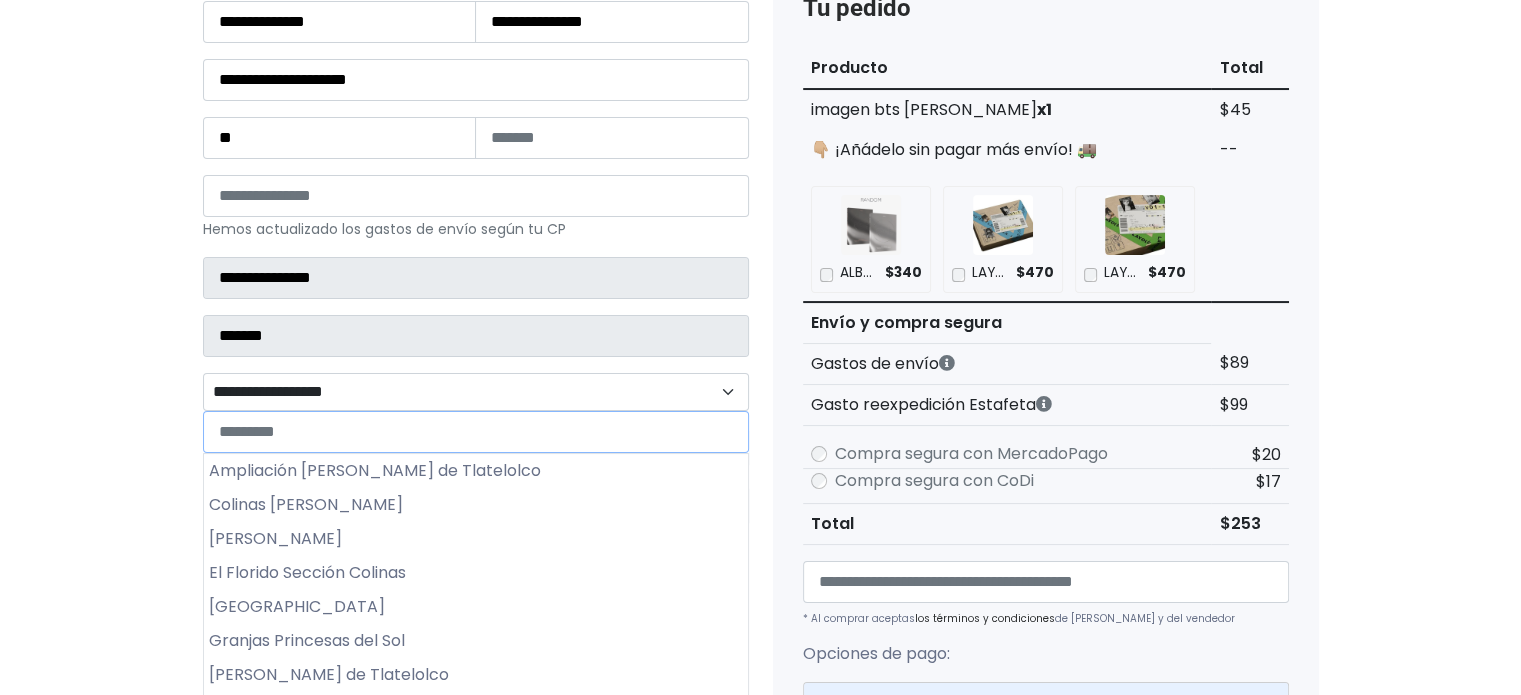 click on "**********" at bounding box center [476, 392] 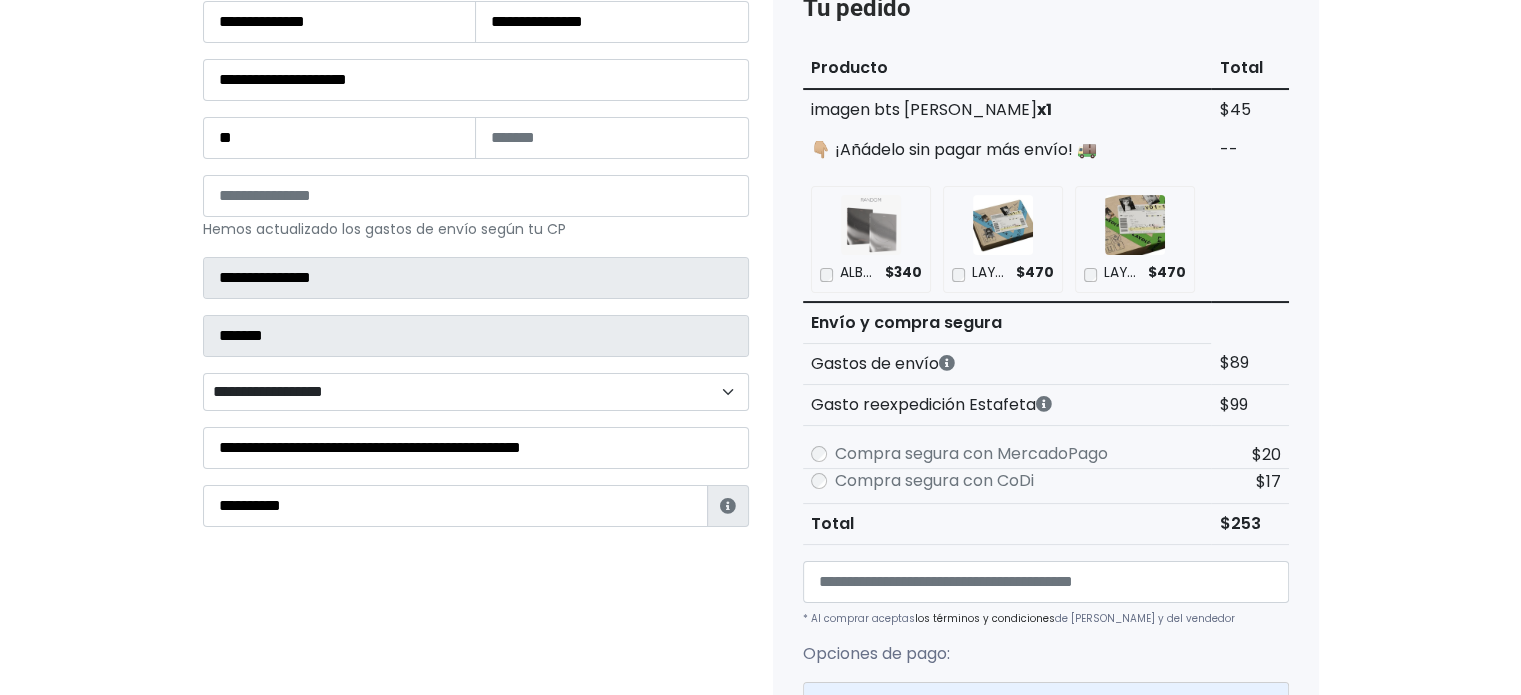 click on "**********" at bounding box center [476, 392] 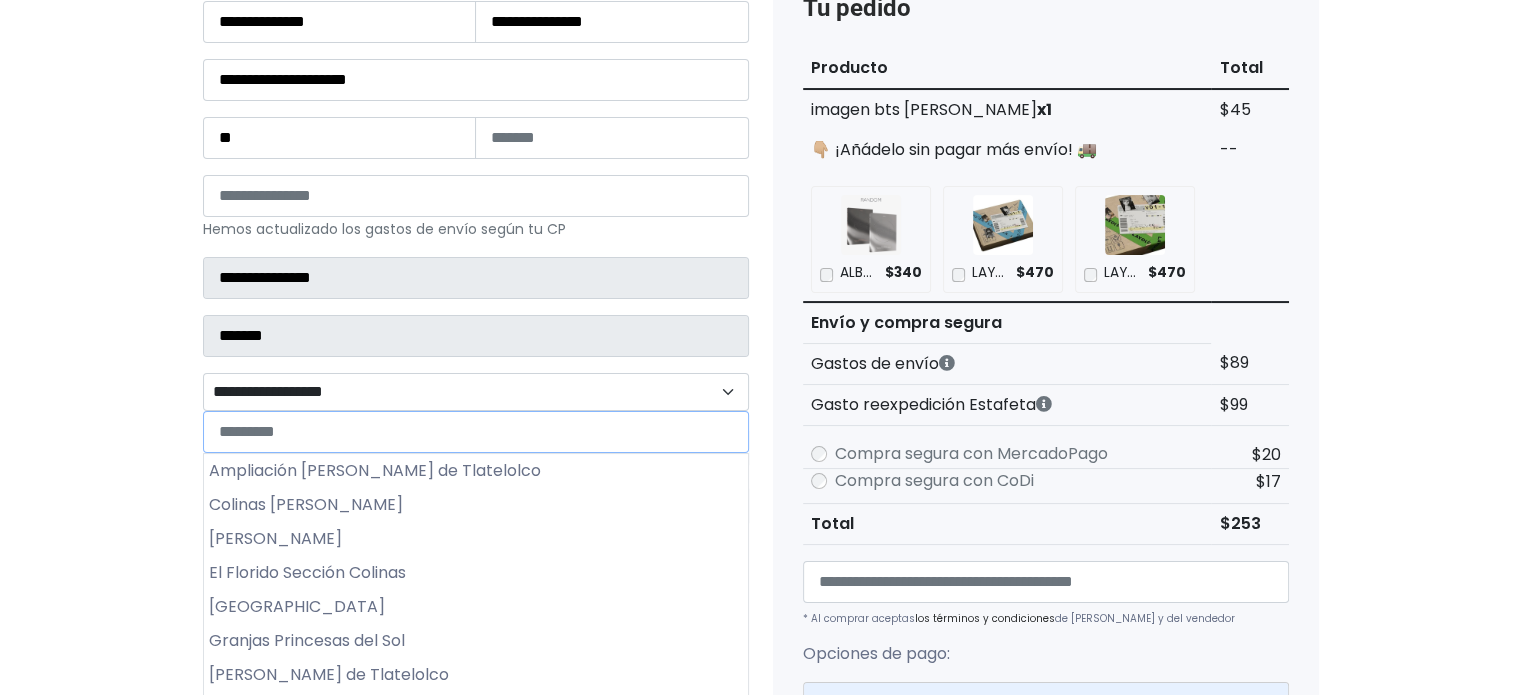 click on "**********" at bounding box center [476, 392] 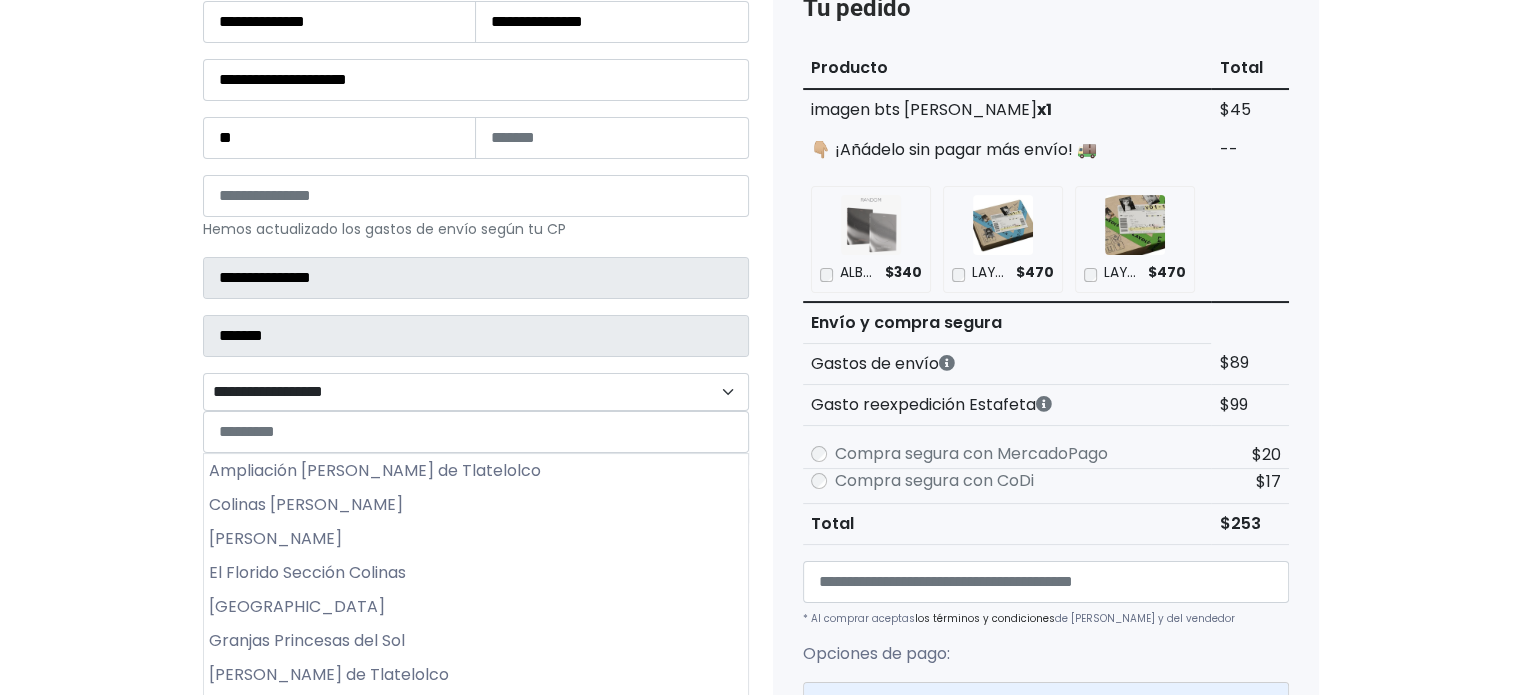 click on "Tienda de JM89
Checkout
Datos
Información de Estafeta
Este CP es Ocurre Forzoso para Estafeta , por lo tanto es  responsabilidad del comprador hacer seguimiento del pedido y recogerlo en sucursal . No se hace devolución del costo de envío si el pedido regresa a remitente.
📦 ¿Dónde lo tengo que recoger?
Cerrar" at bounding box center [760, 639] 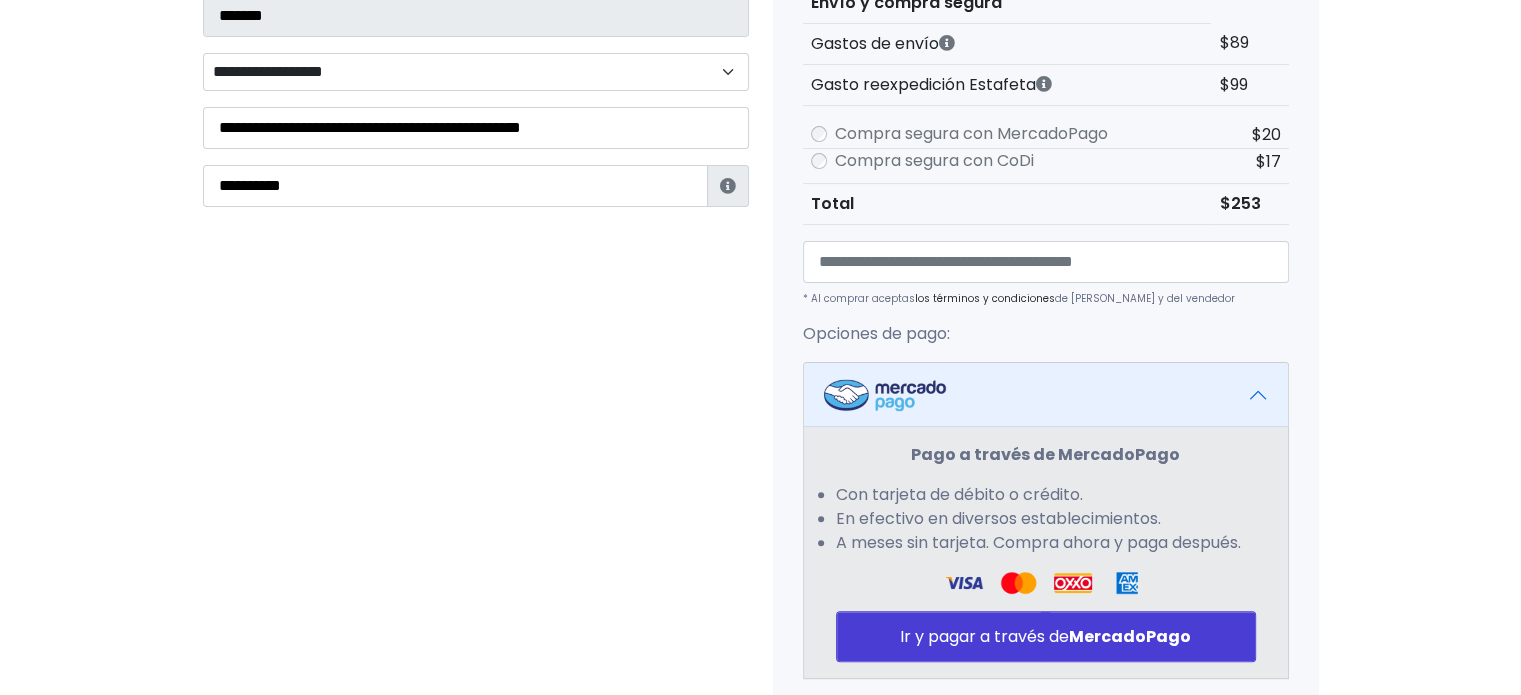 scroll, scrollTop: 600, scrollLeft: 0, axis: vertical 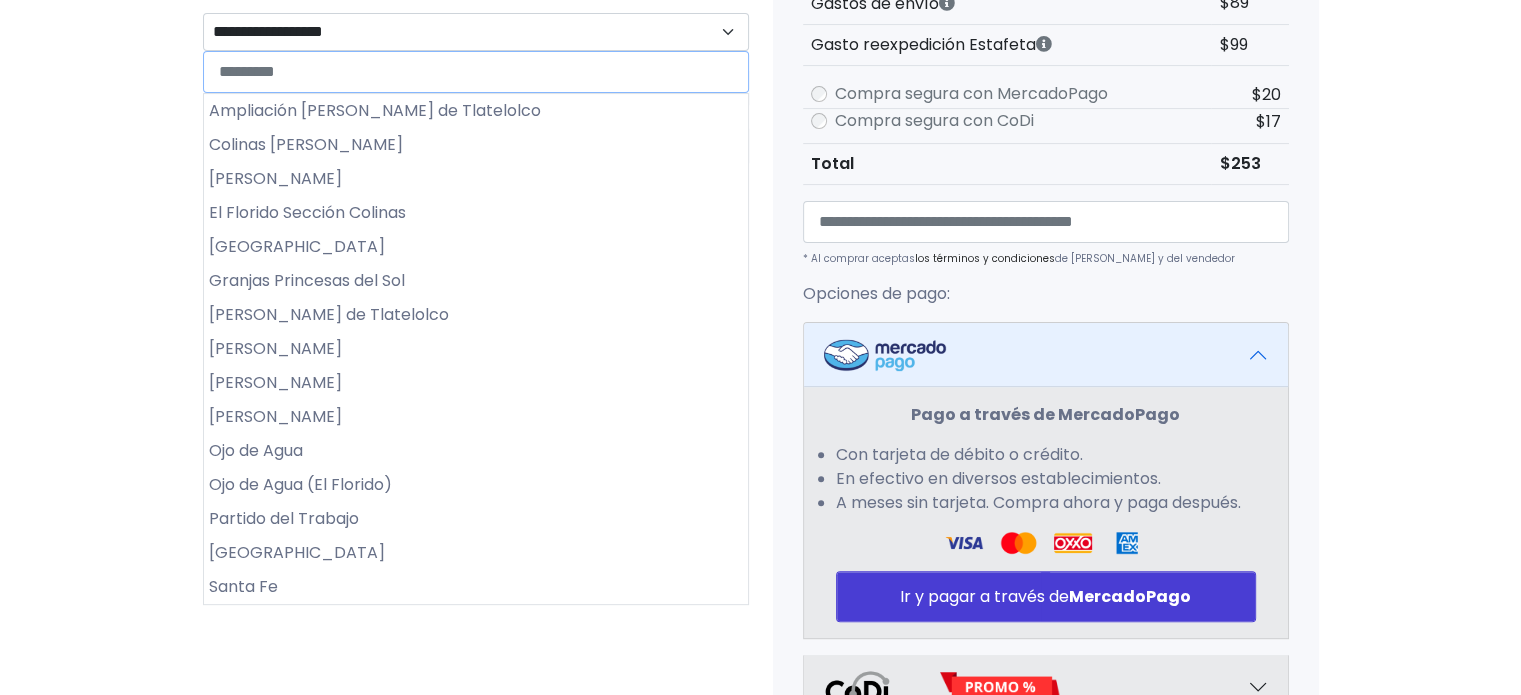 click on "**********" at bounding box center (476, 32) 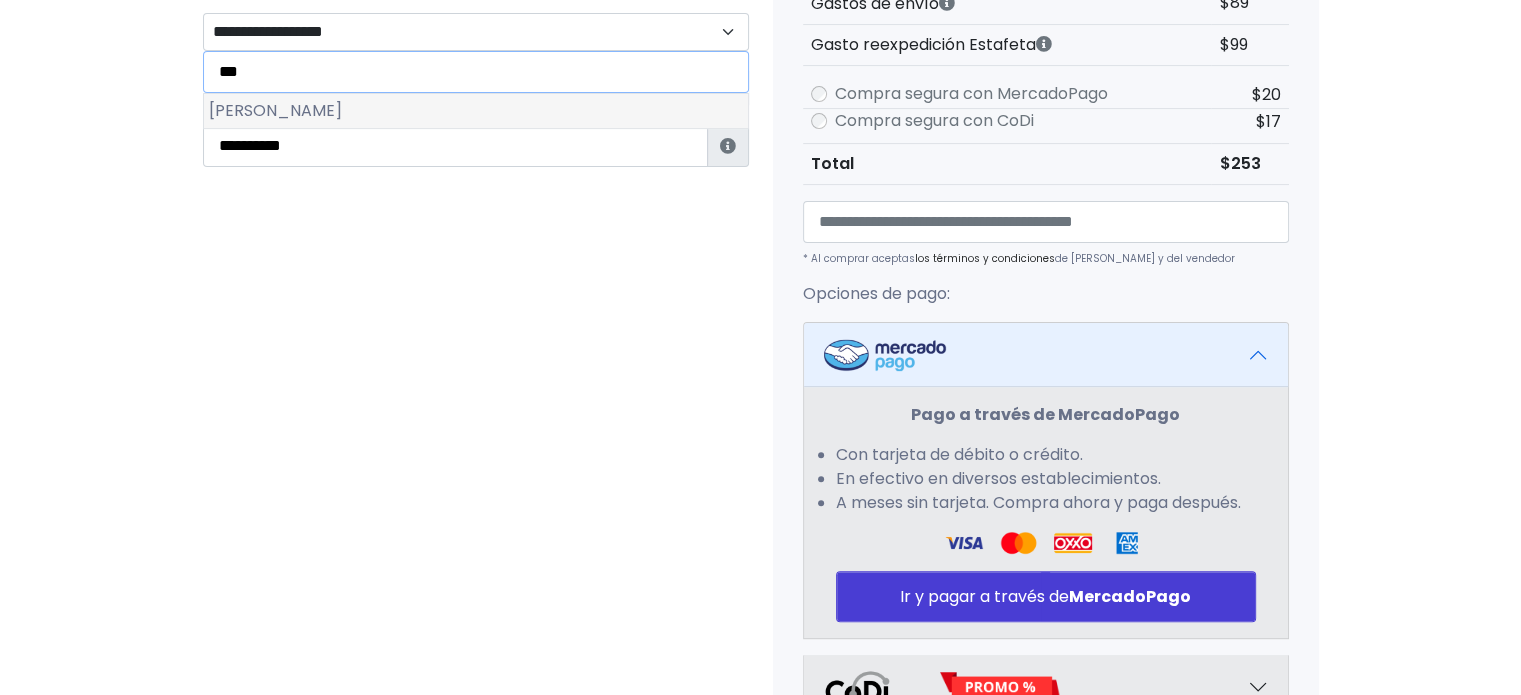 type on "***" 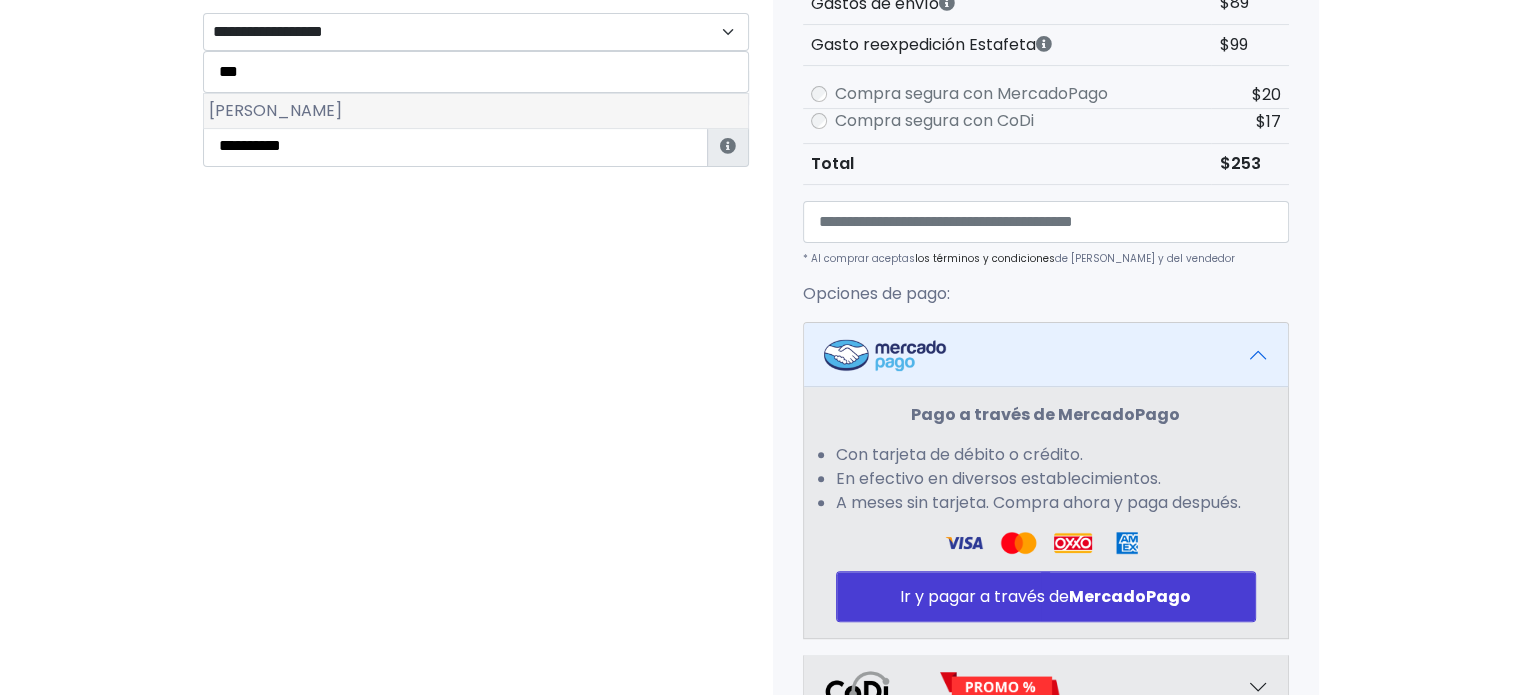 click on "Villa del Campo" at bounding box center (476, 111) 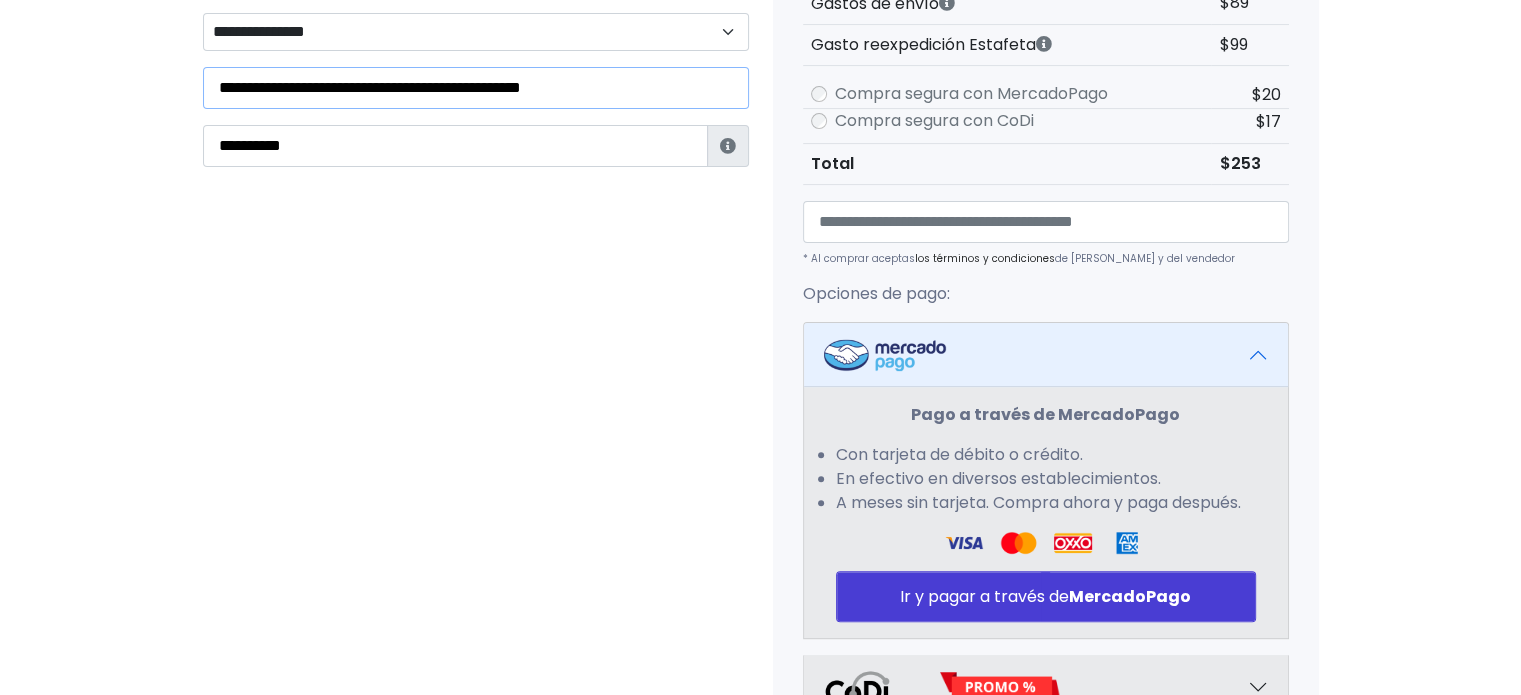 click on "**********" at bounding box center (476, 88) 